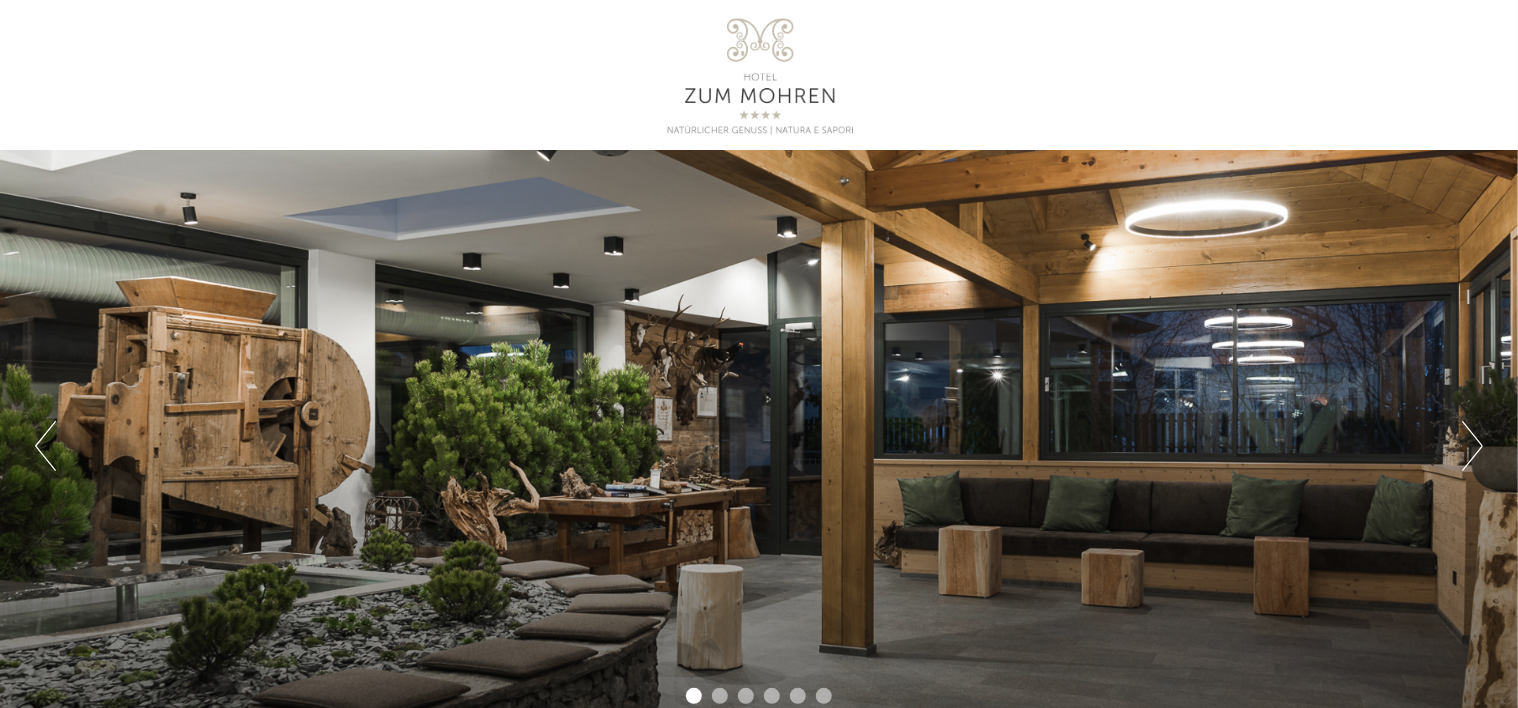 scroll, scrollTop: 0, scrollLeft: 0, axis: both 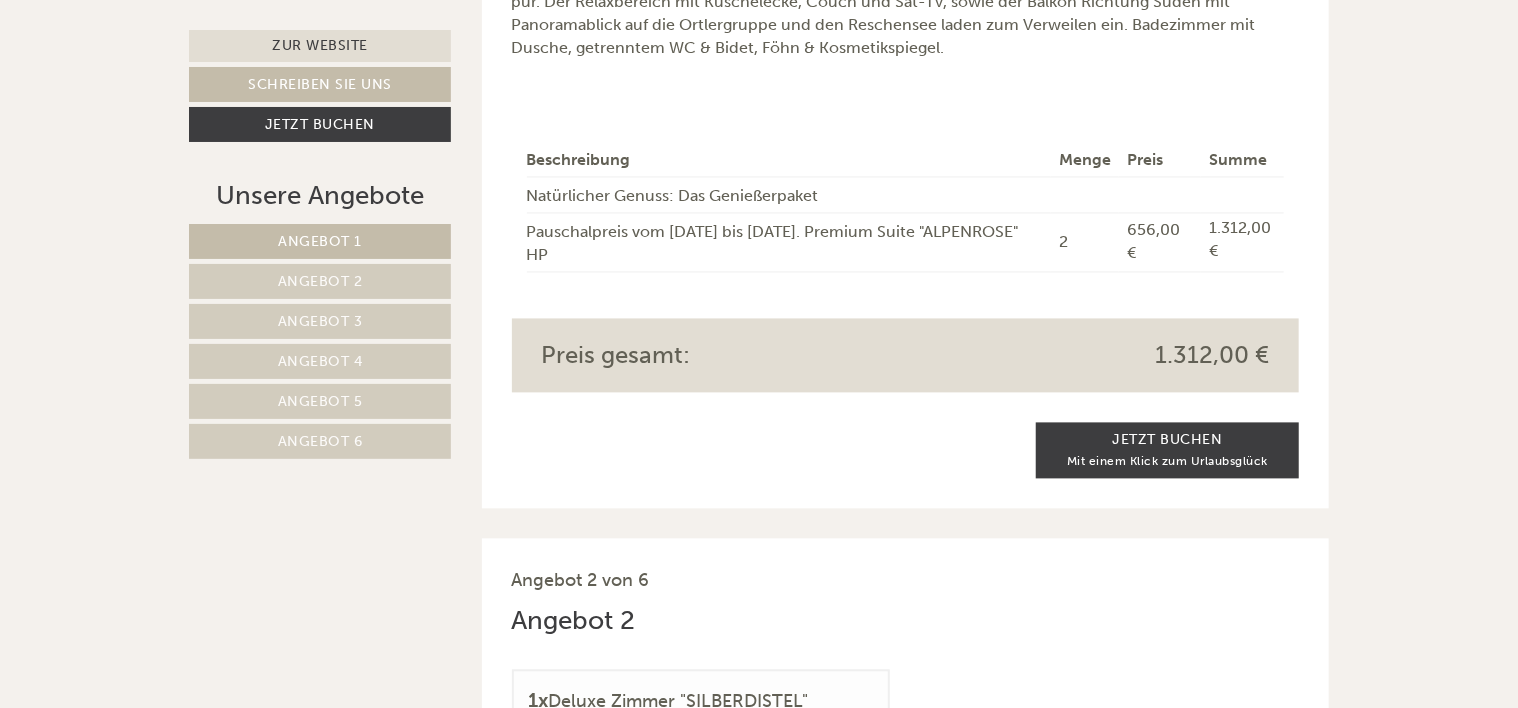 click on "Angebot 1" at bounding box center [320, 241] 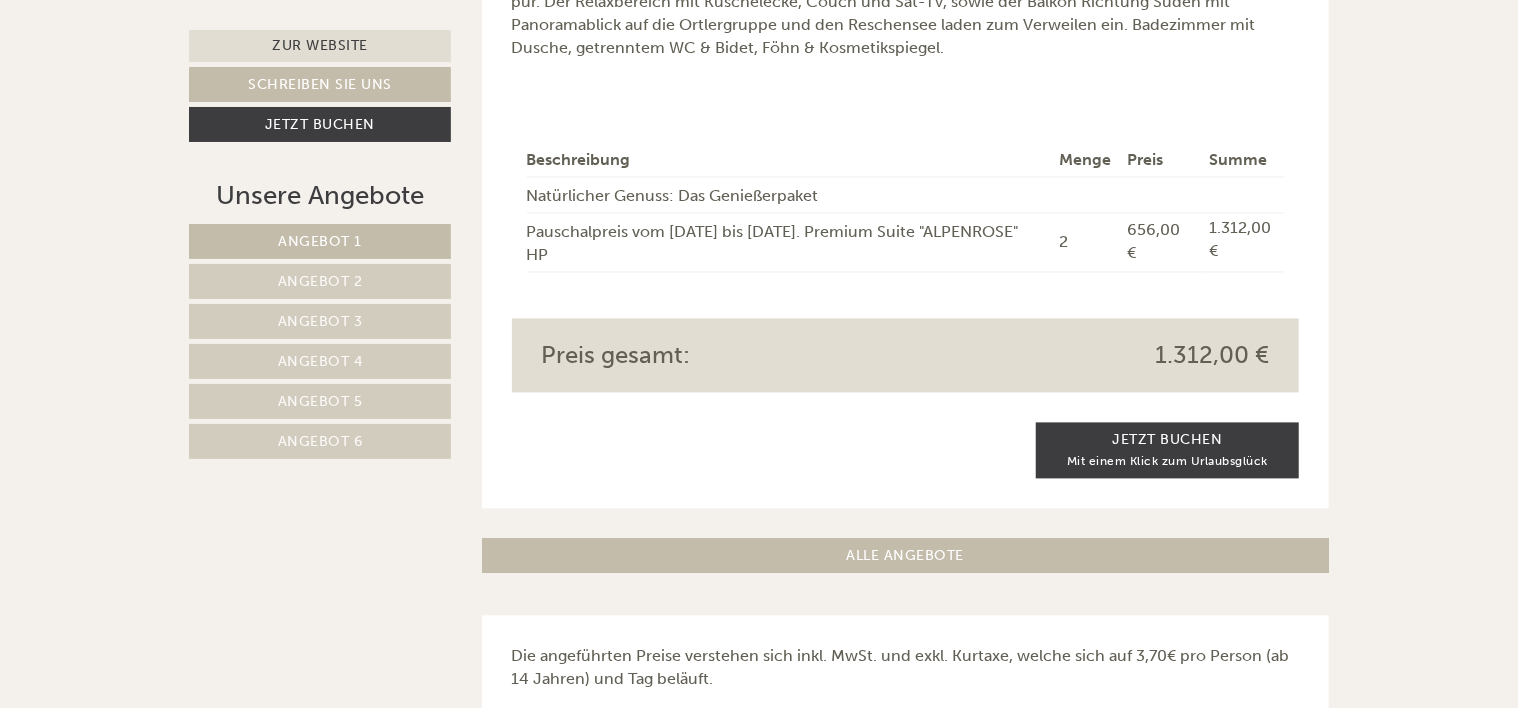 scroll, scrollTop: 1064, scrollLeft: 0, axis: vertical 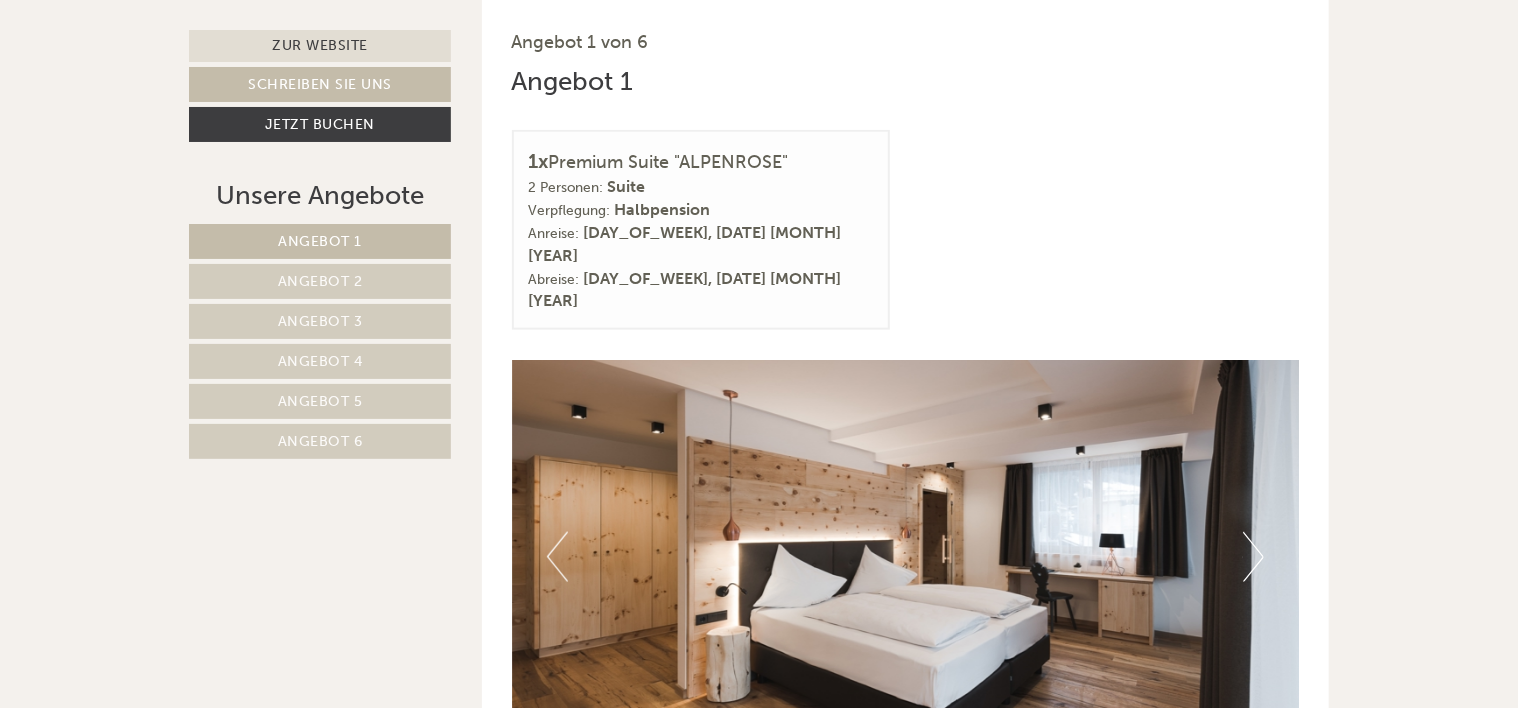 click on "Angebot 2" at bounding box center (320, 281) 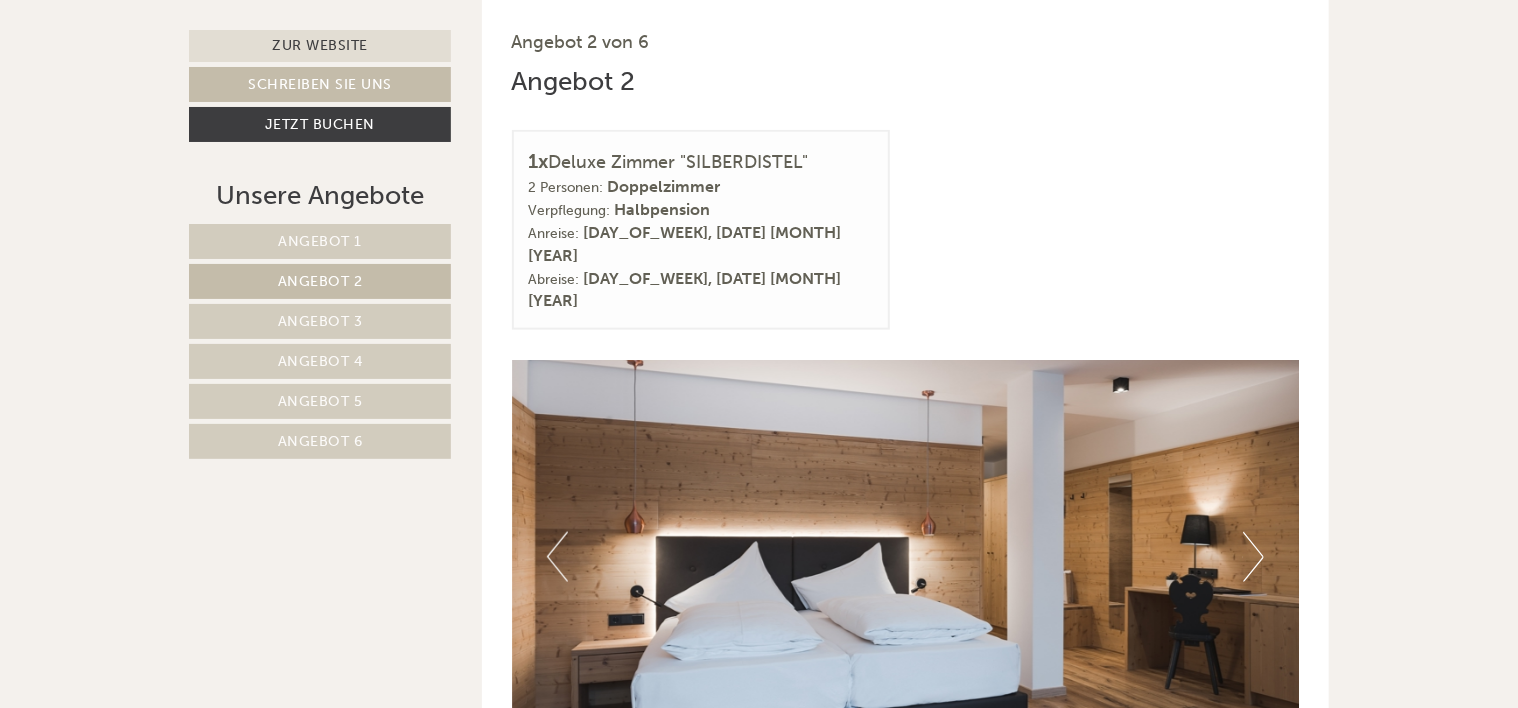 click on "Angebot 3" at bounding box center (320, 321) 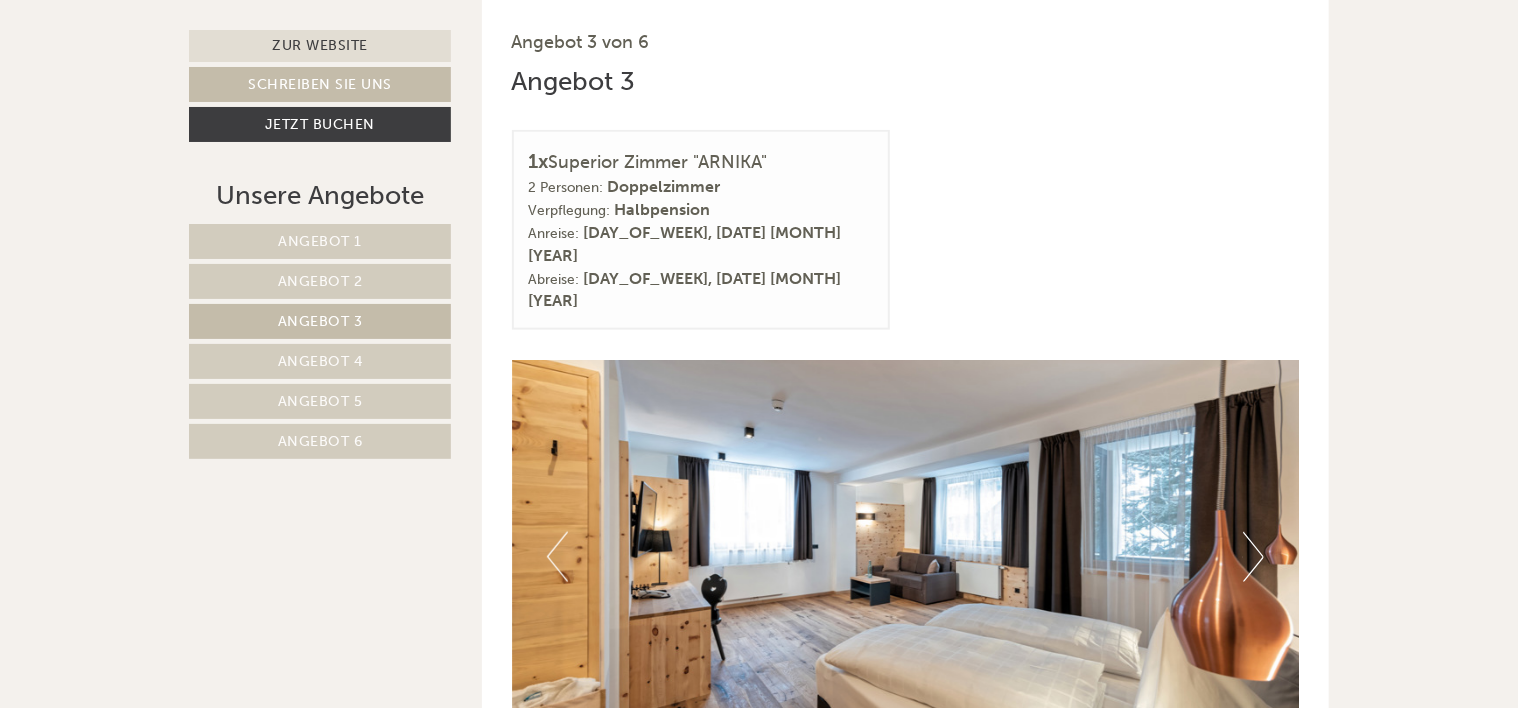 click on "Angebot 4" at bounding box center (320, 361) 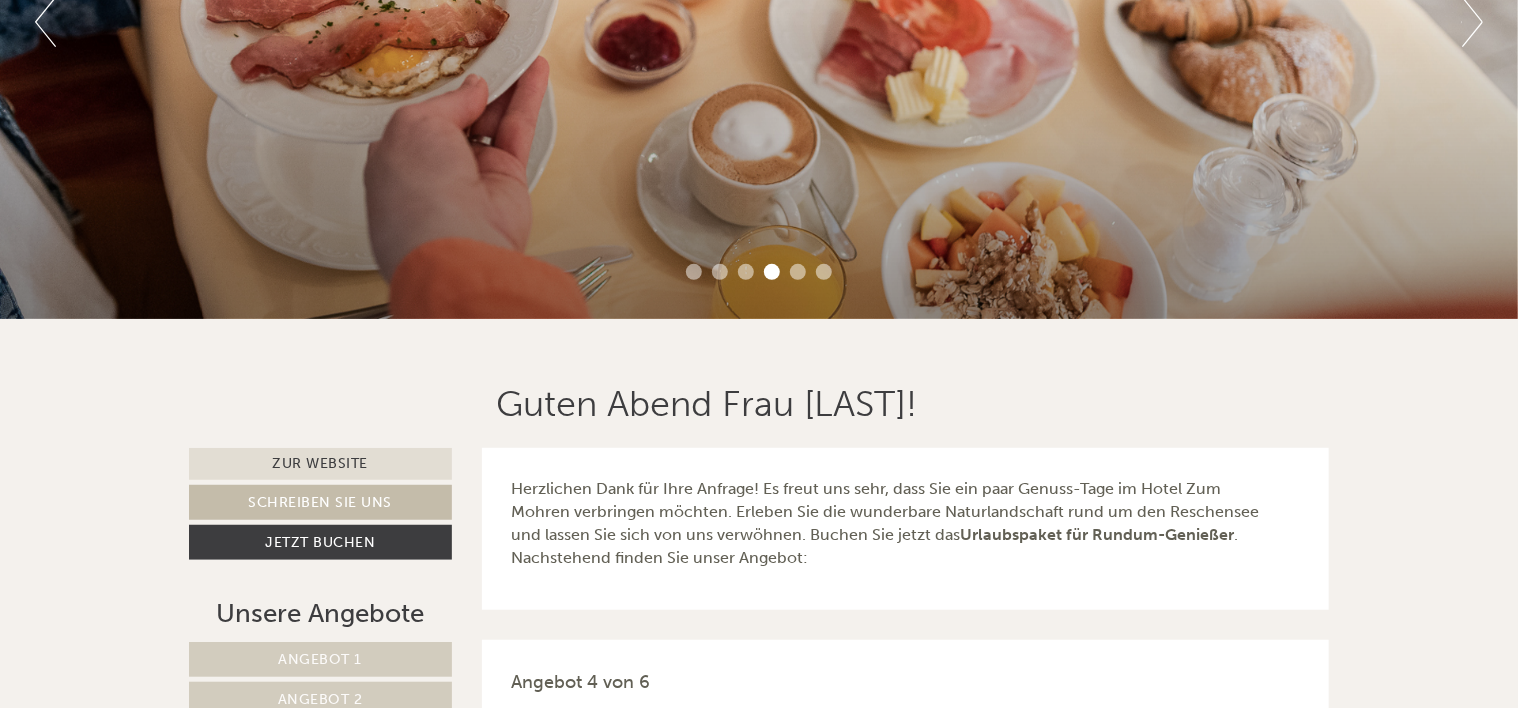 scroll, scrollTop: 448, scrollLeft: 0, axis: vertical 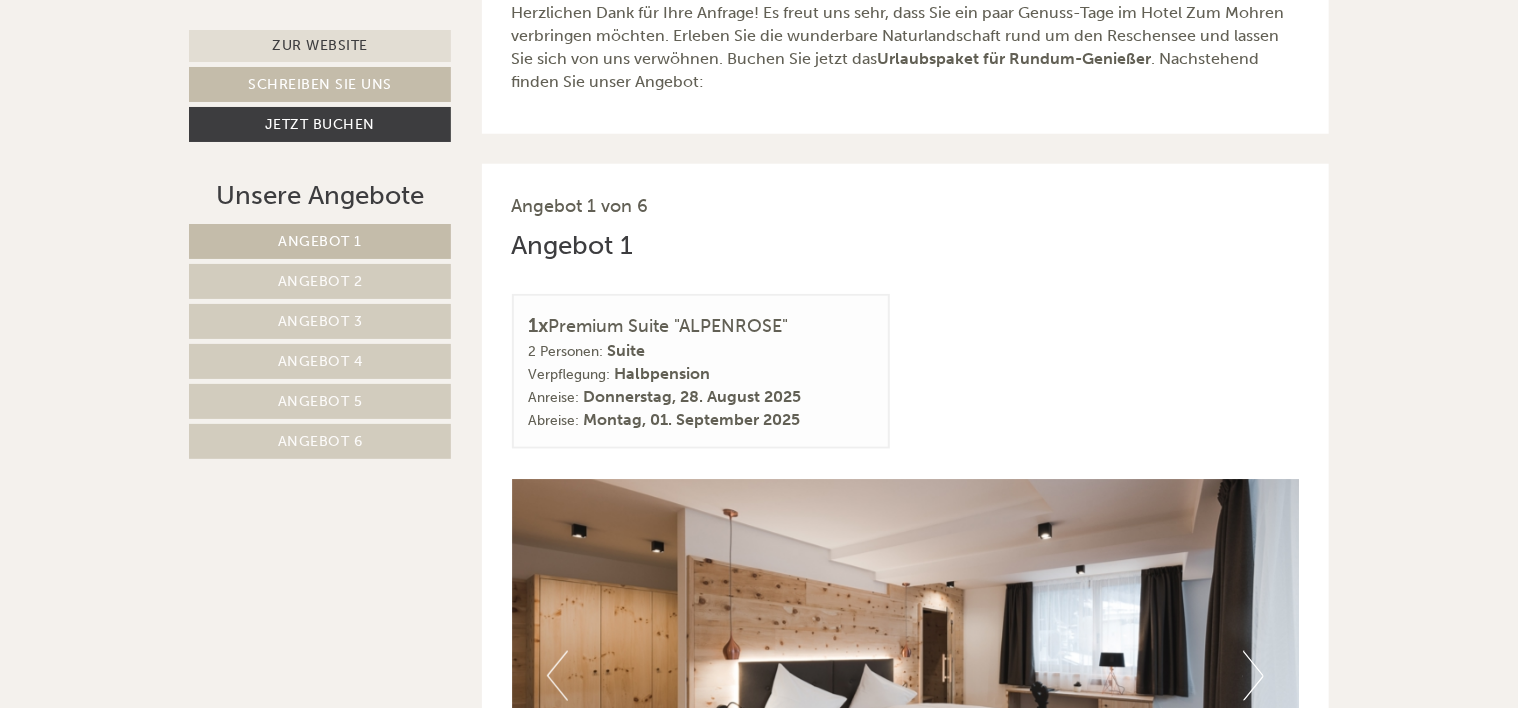 click on "Angebot 2" at bounding box center (320, 281) 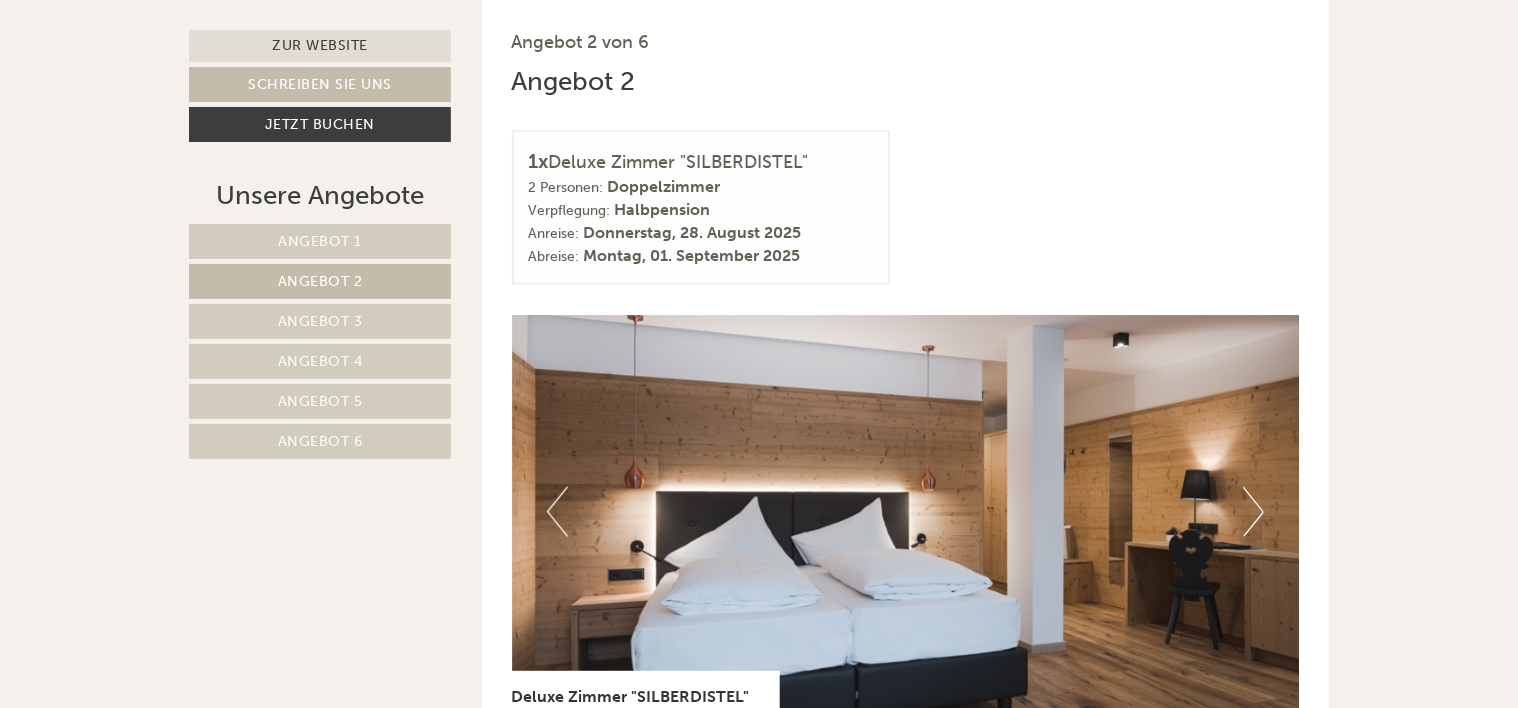 click on "Angebot 3" at bounding box center [320, 321] 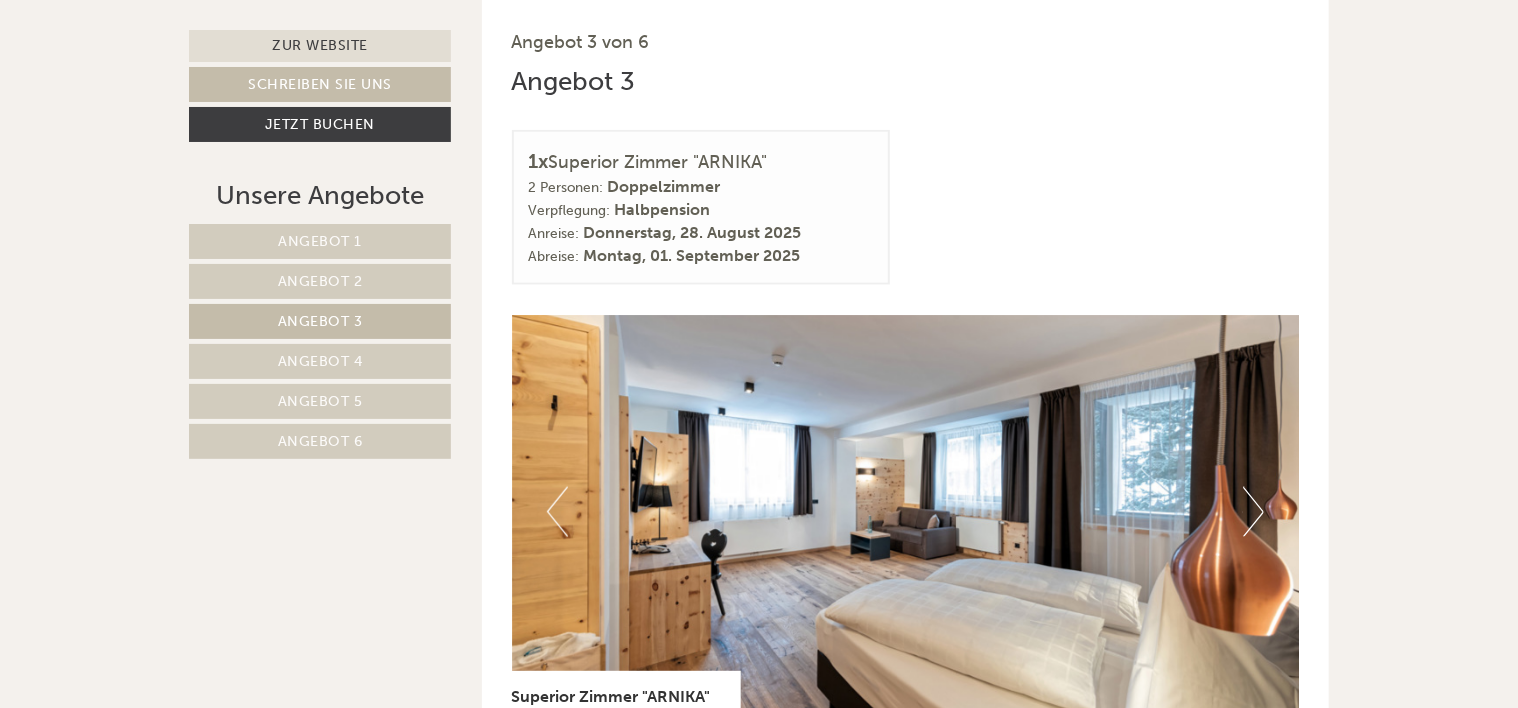 click on "Angebot 4" at bounding box center (320, 361) 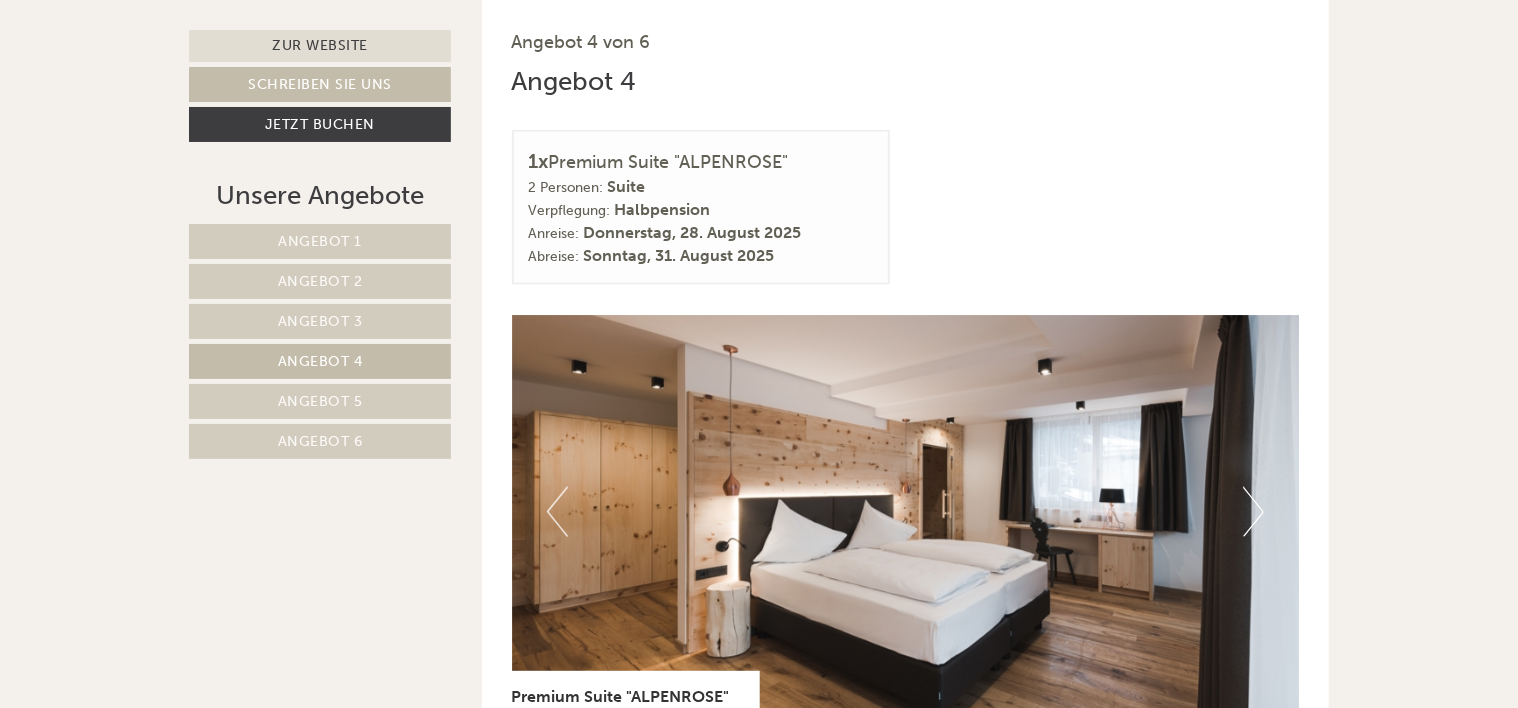click on "Angebot 5" at bounding box center [320, 401] 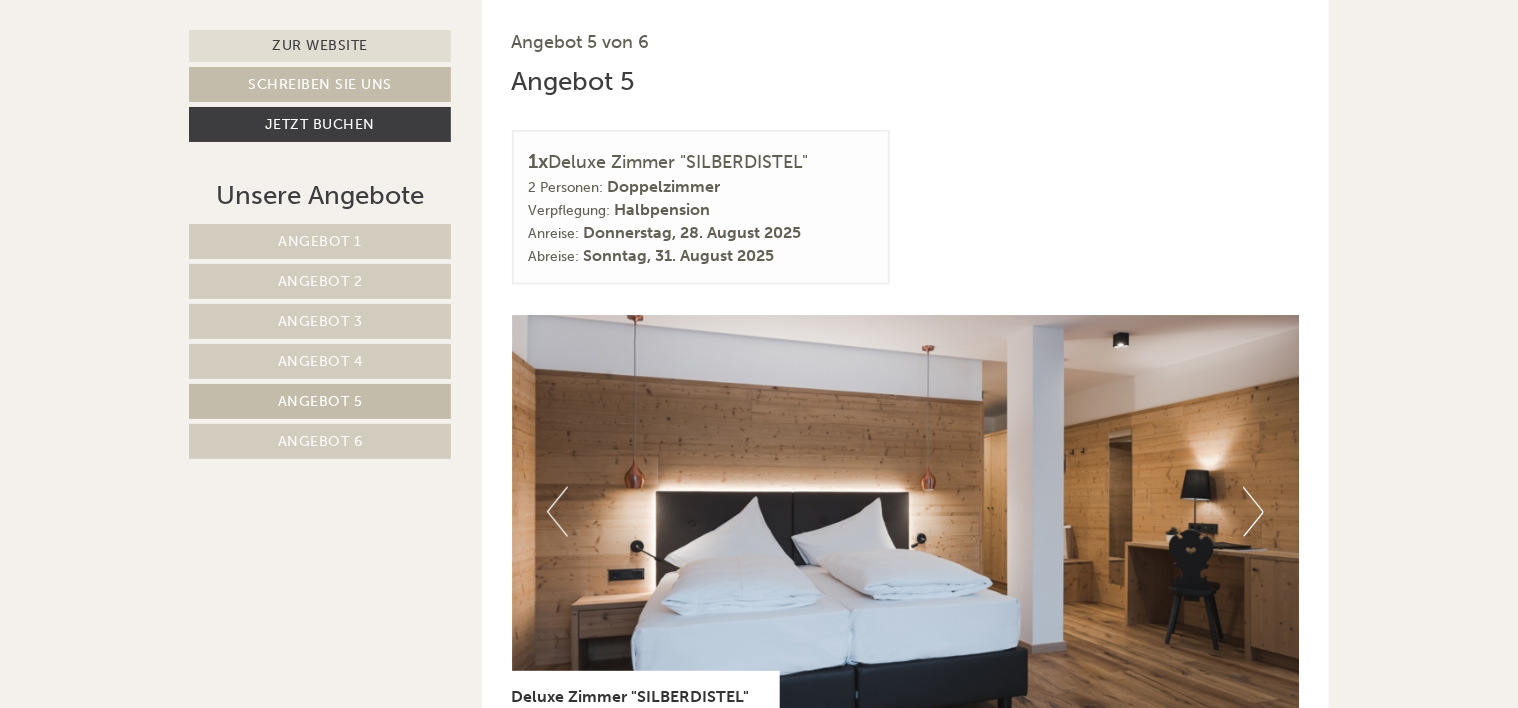 click on "Angebot 6" at bounding box center [320, 441] 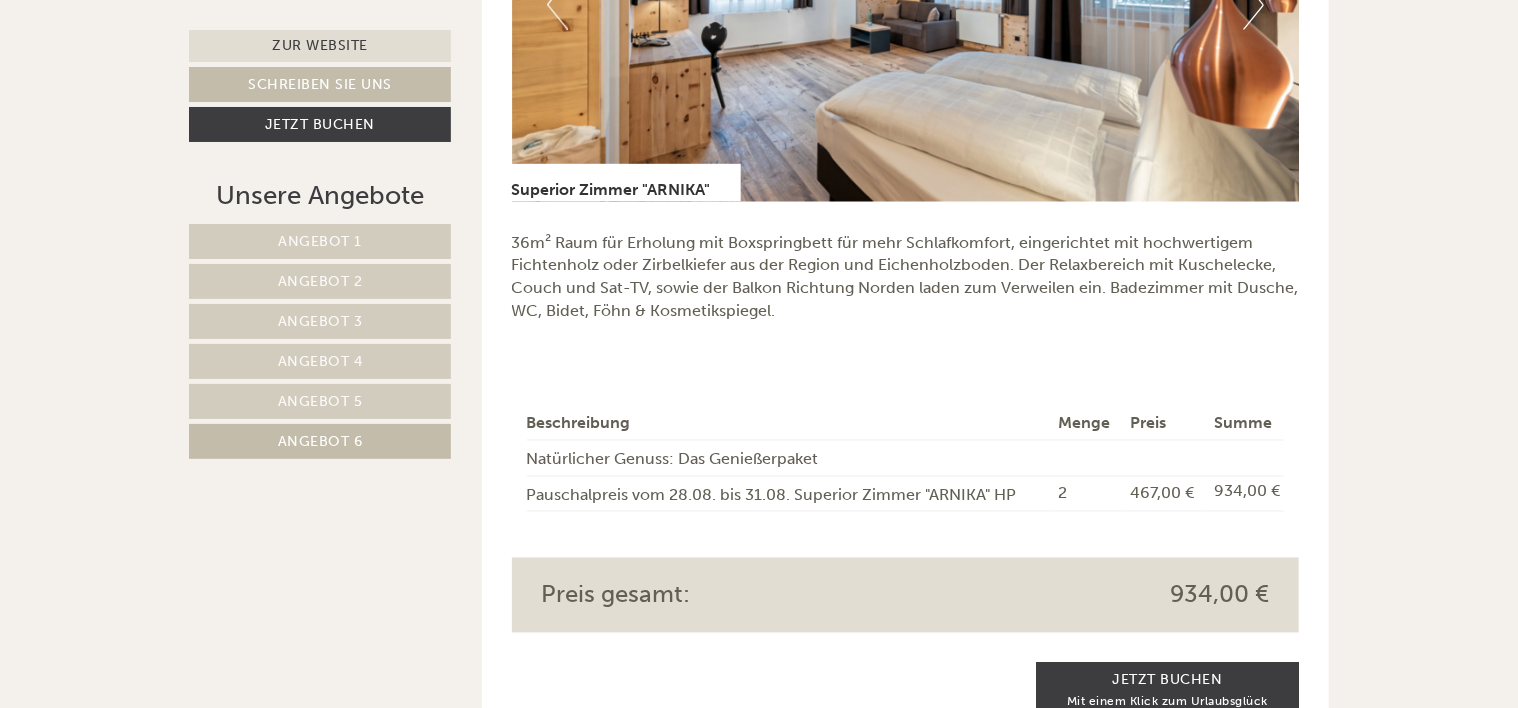 scroll, scrollTop: 1664, scrollLeft: 0, axis: vertical 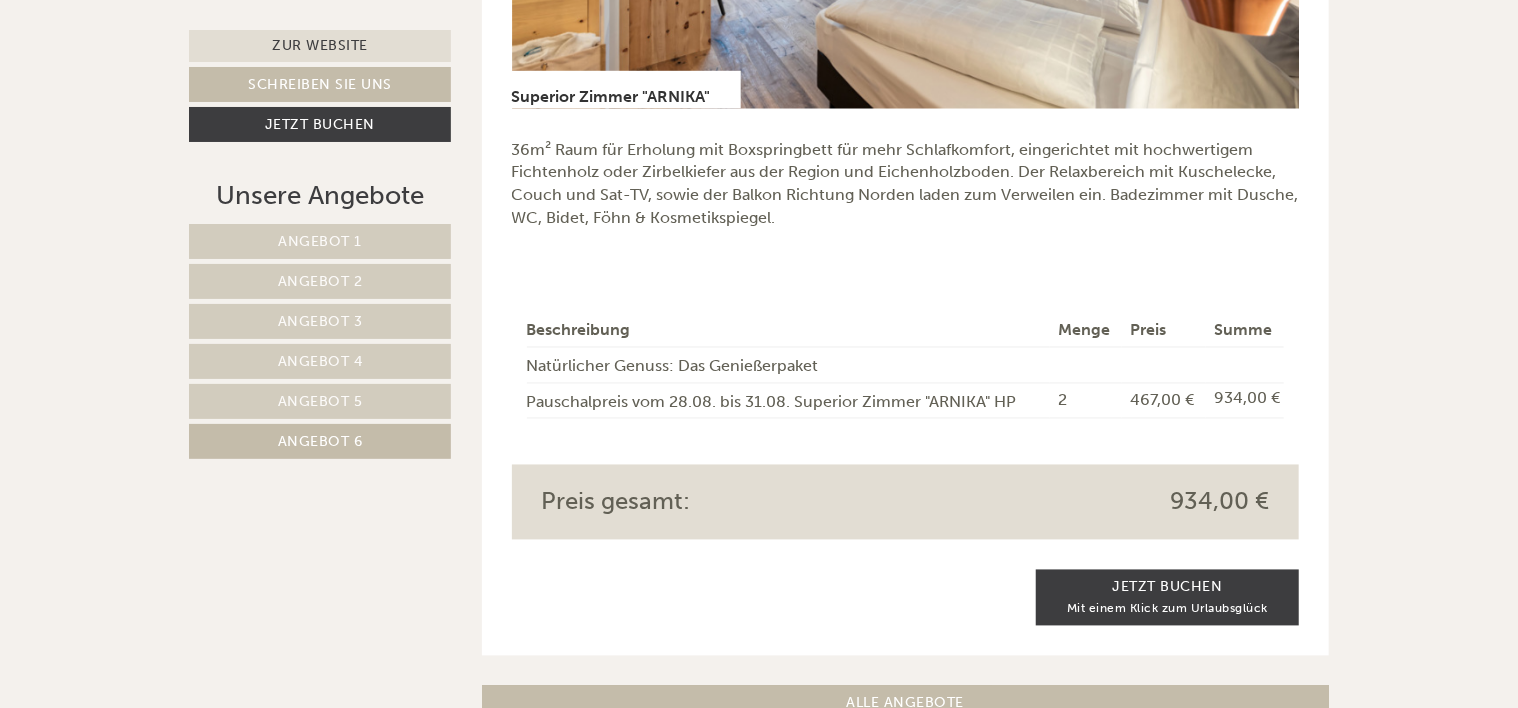 click on "Angebot 5" at bounding box center (320, 401) 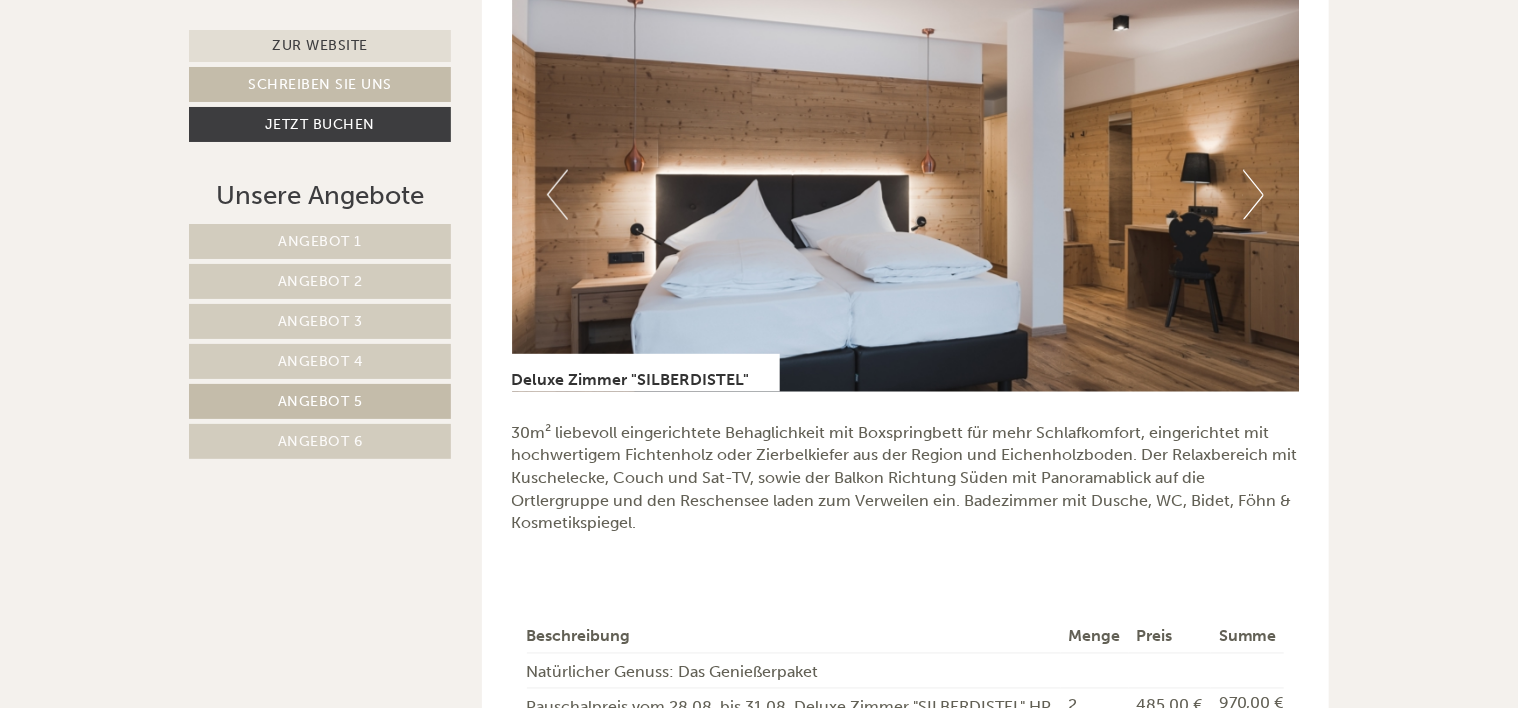 scroll, scrollTop: 1364, scrollLeft: 0, axis: vertical 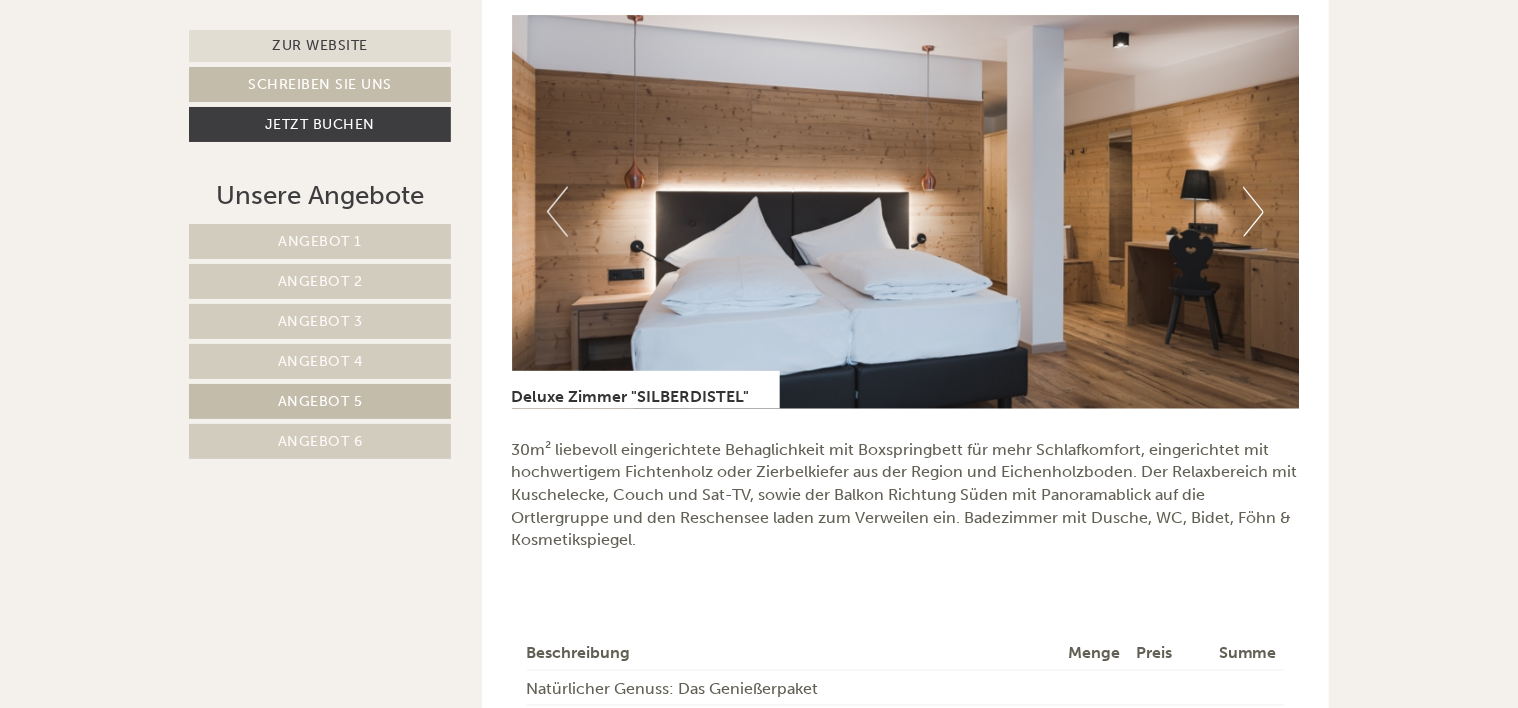 click on "Angebot 4" at bounding box center (320, 361) 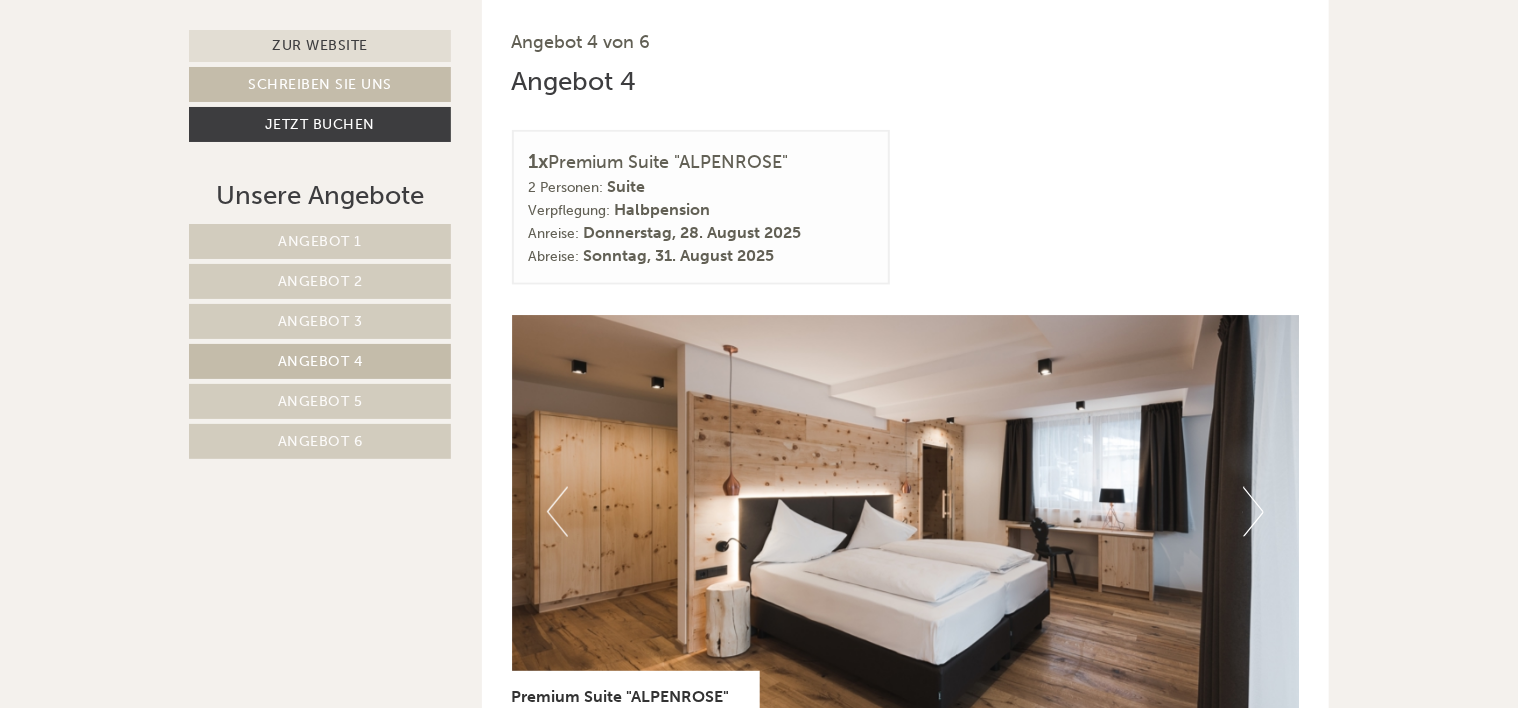 click on "Next" at bounding box center [1253, 512] 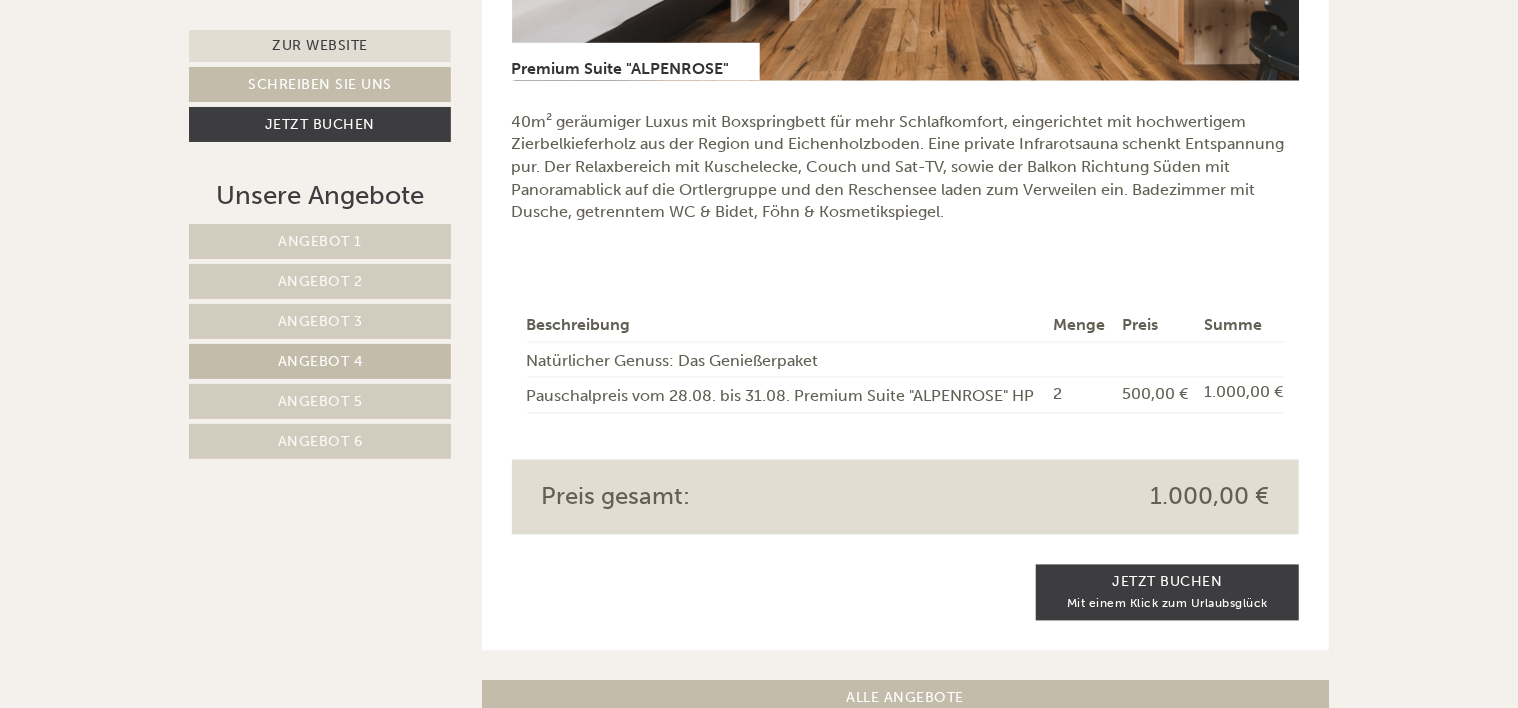 scroll, scrollTop: 1644, scrollLeft: 0, axis: vertical 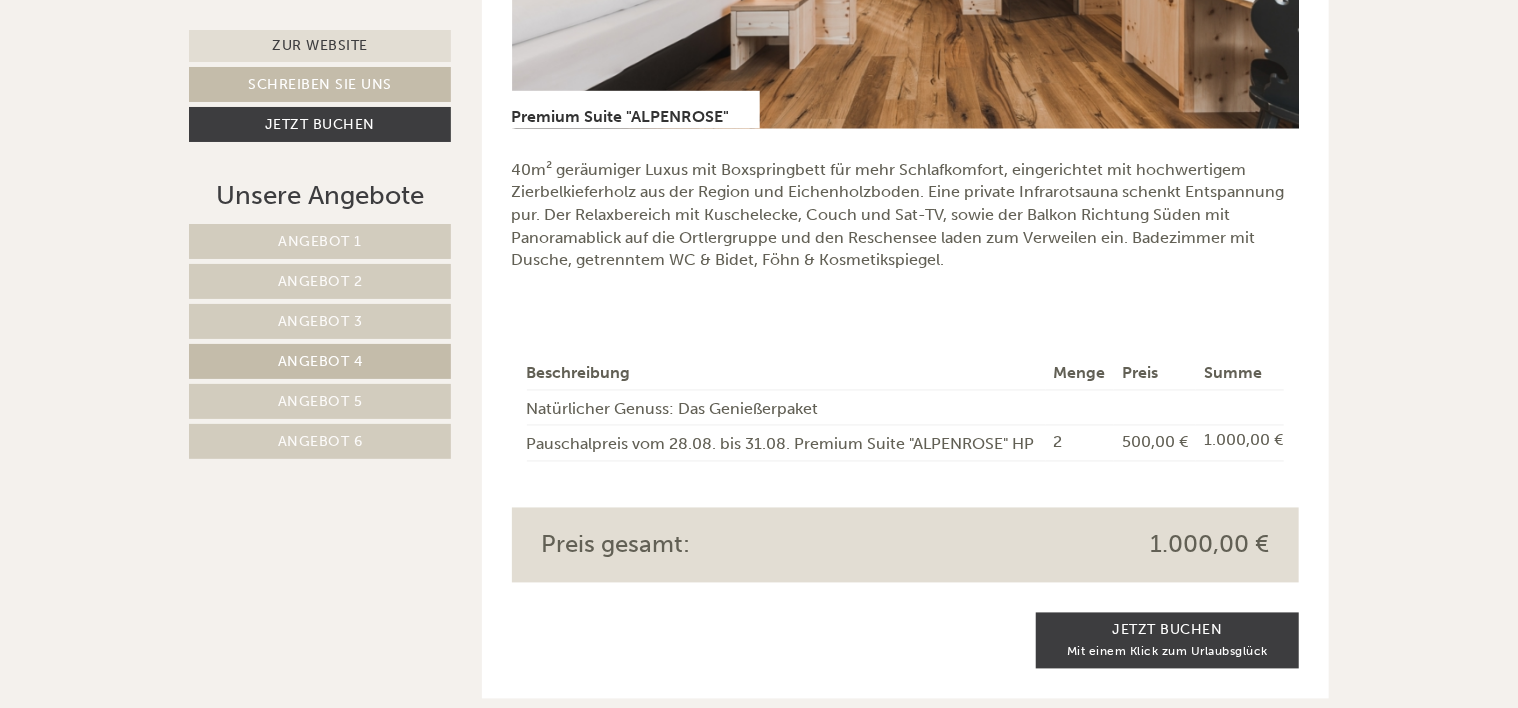 click on "Angebot 3" at bounding box center [320, 321] 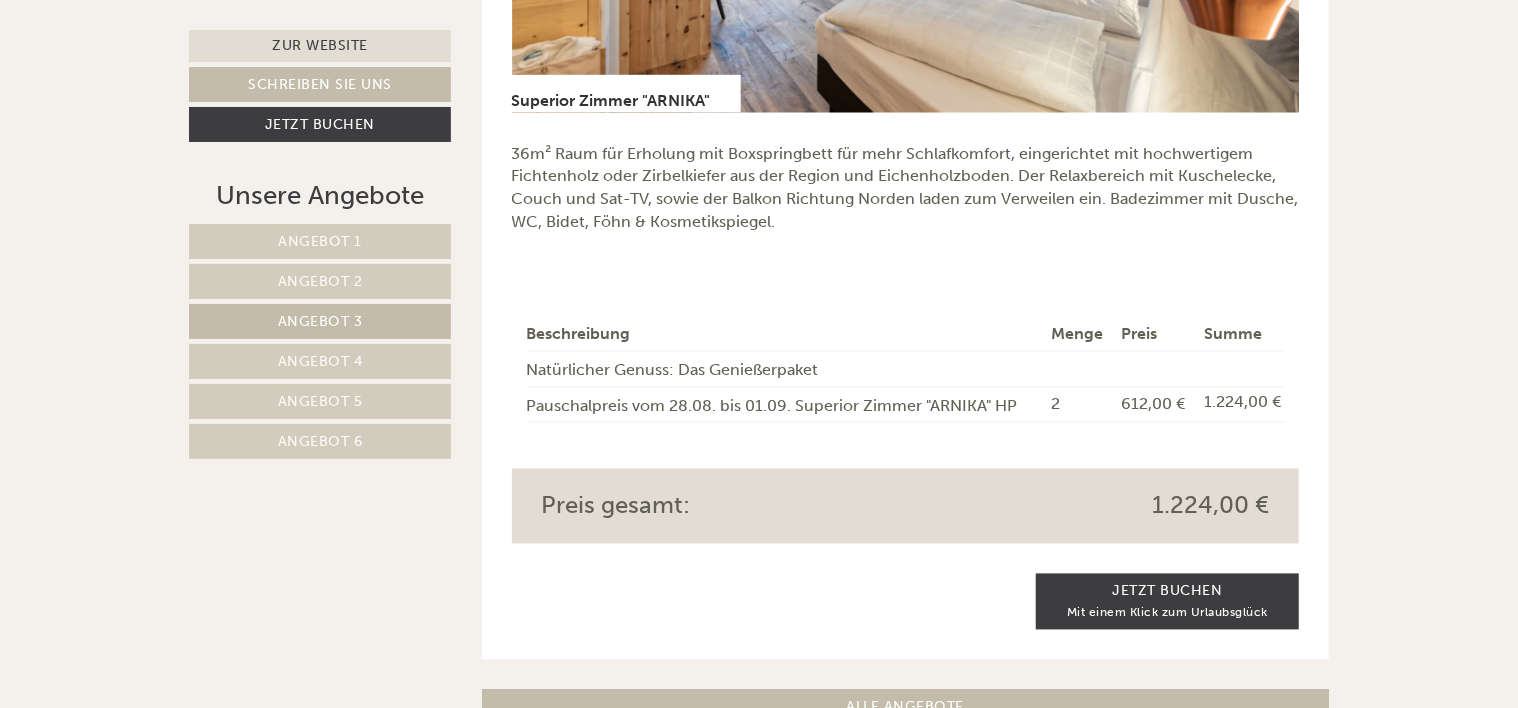 scroll, scrollTop: 1664, scrollLeft: 0, axis: vertical 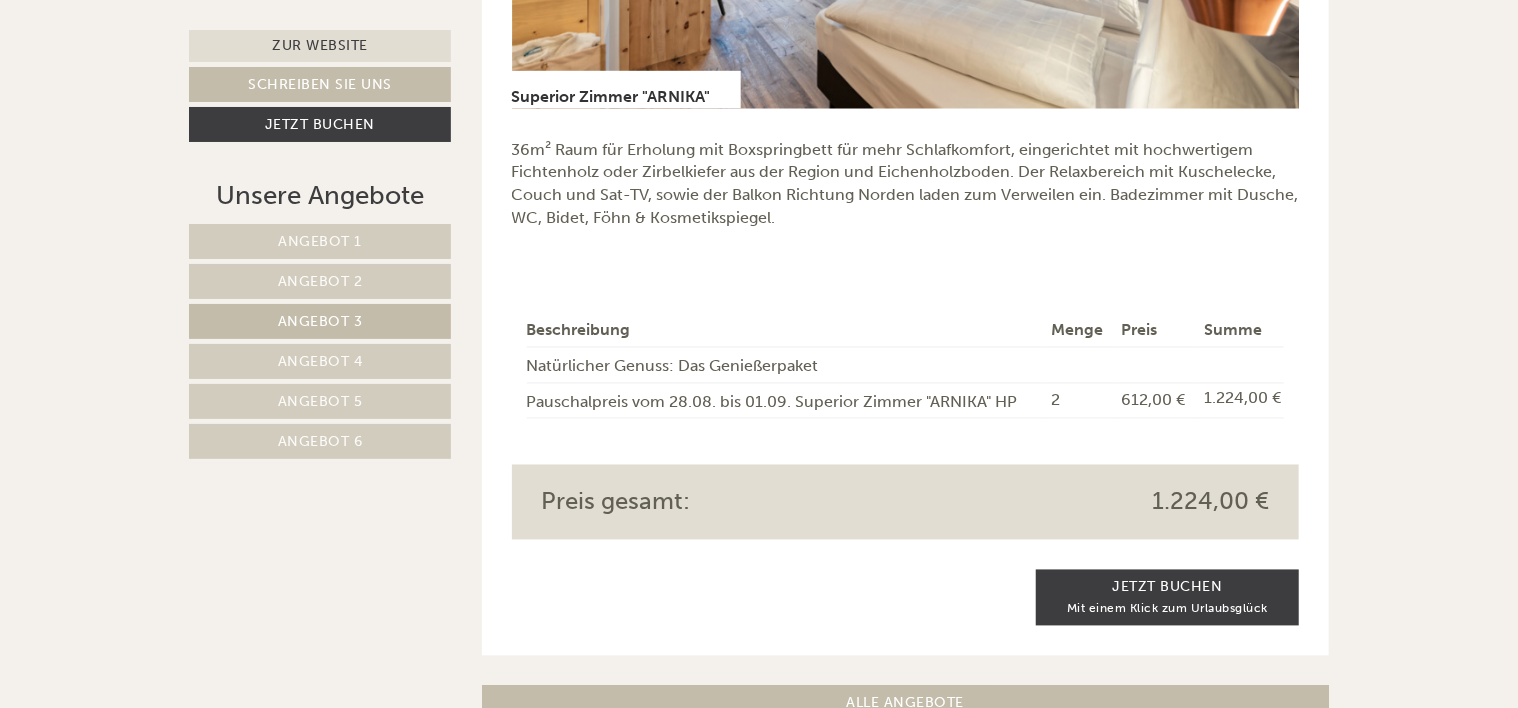 click on "Angebot 2" at bounding box center [320, 281] 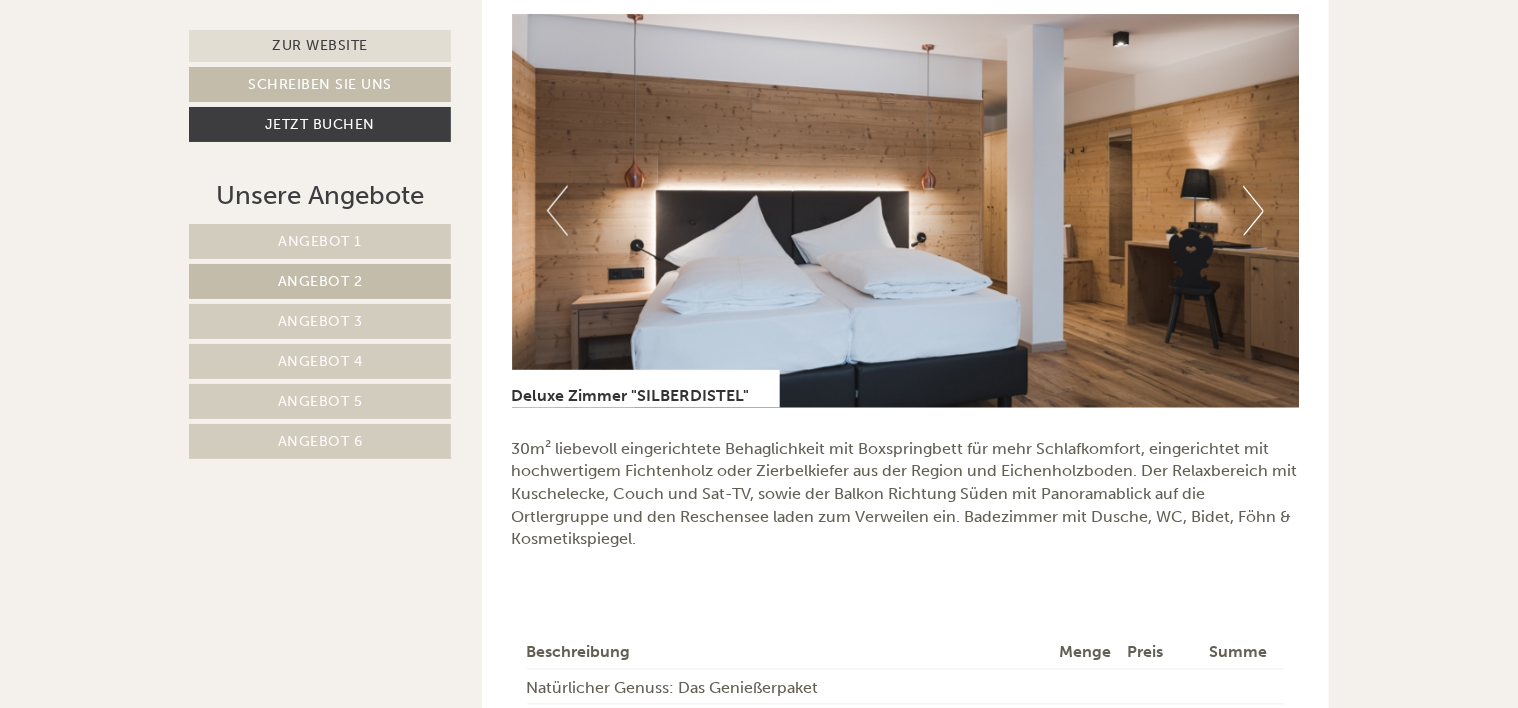 scroll, scrollTop: 1564, scrollLeft: 0, axis: vertical 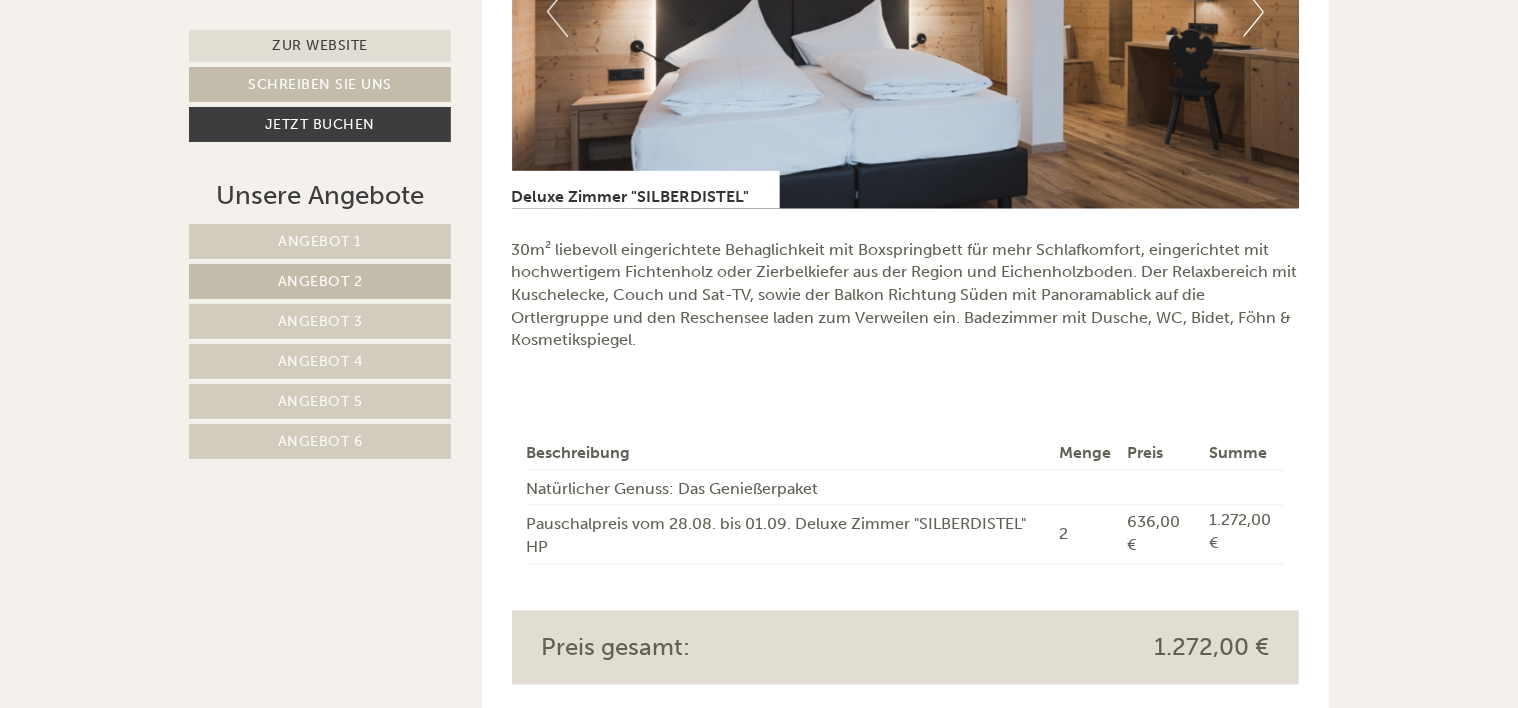 click on "Angebot 1" at bounding box center (320, 241) 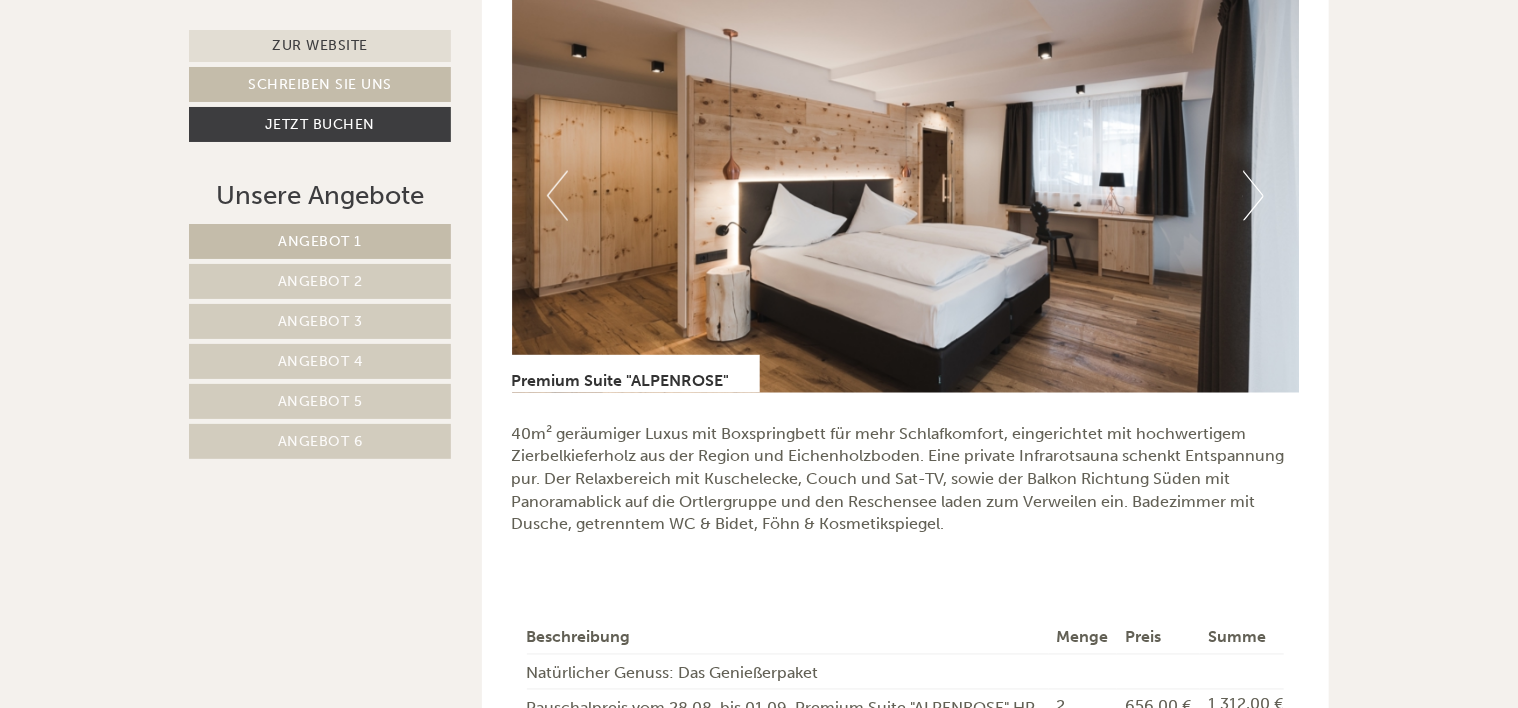 scroll, scrollTop: 1764, scrollLeft: 0, axis: vertical 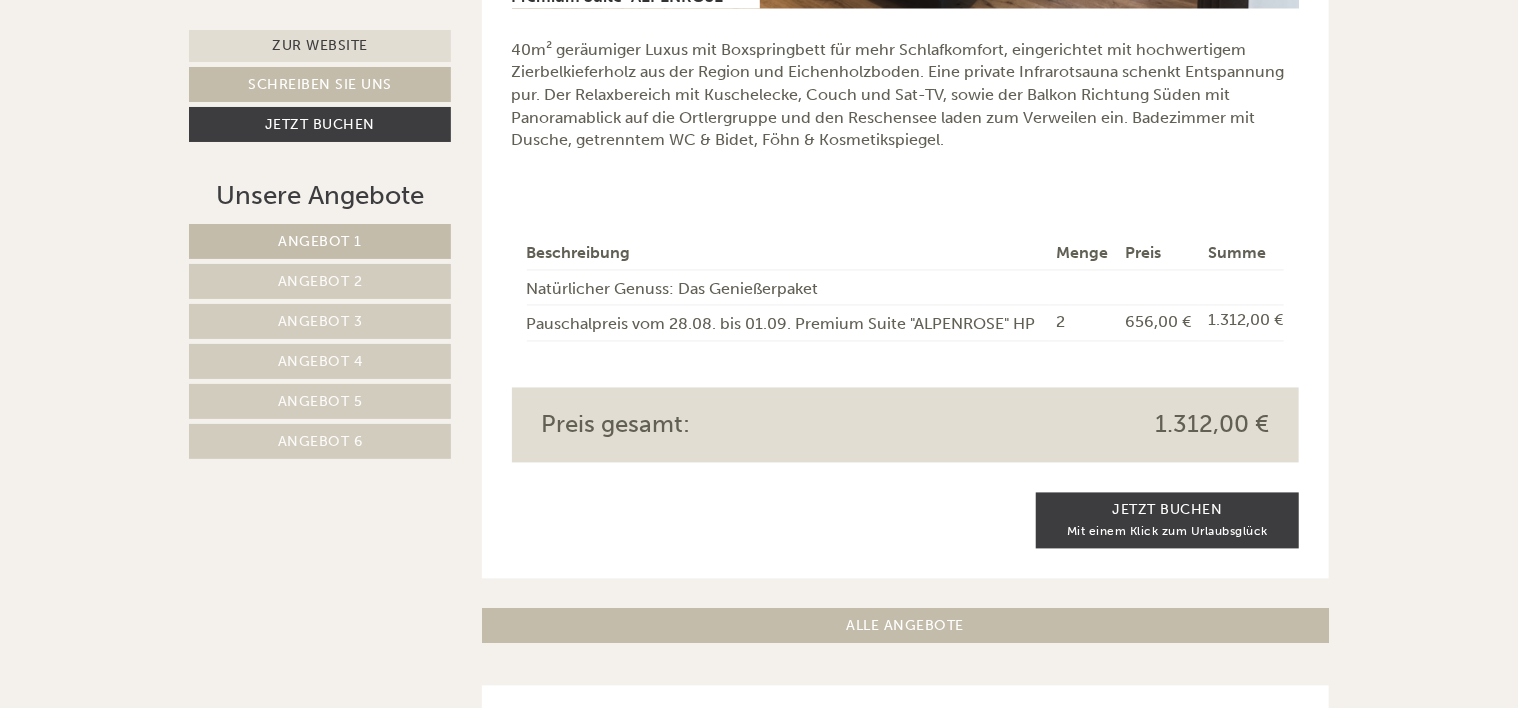 click on "Angebot 4" at bounding box center (320, 361) 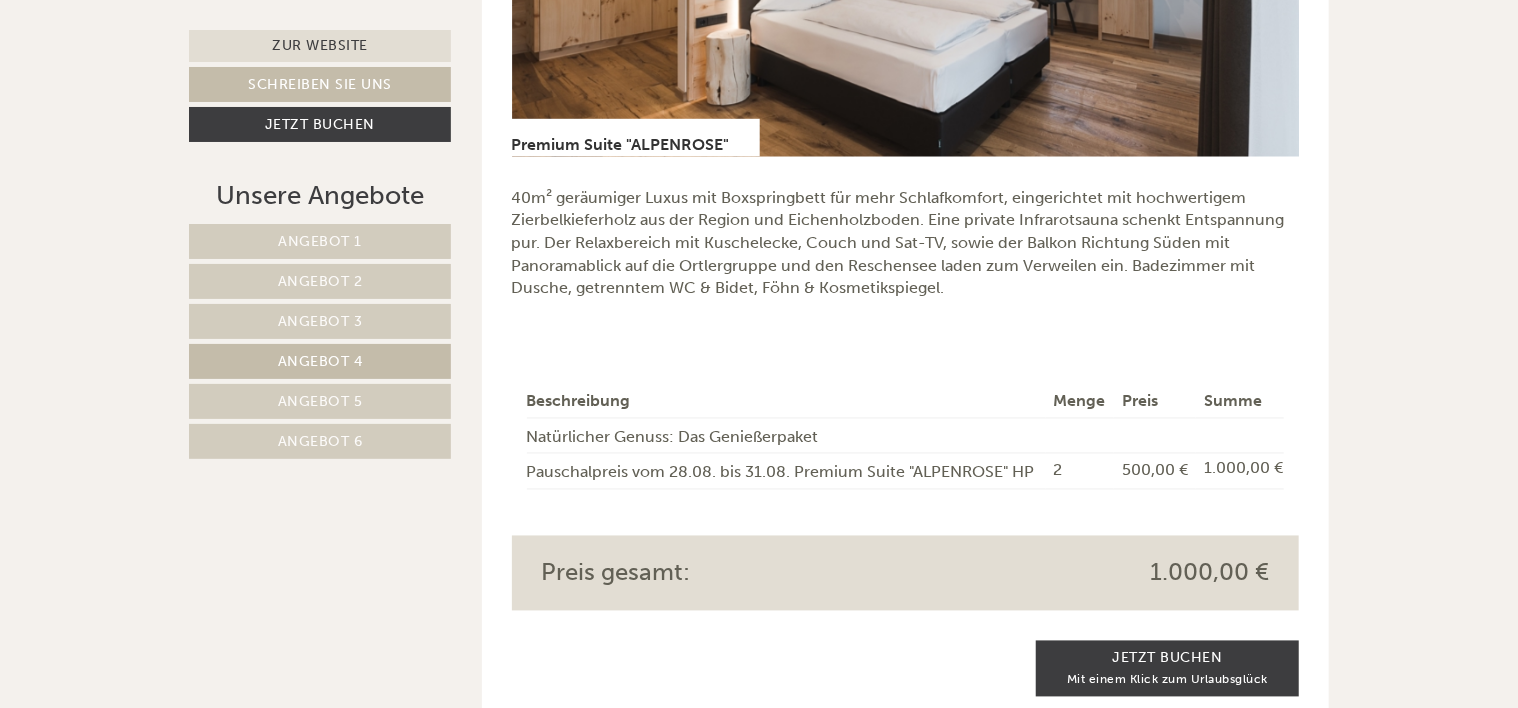 scroll, scrollTop: 1664, scrollLeft: 0, axis: vertical 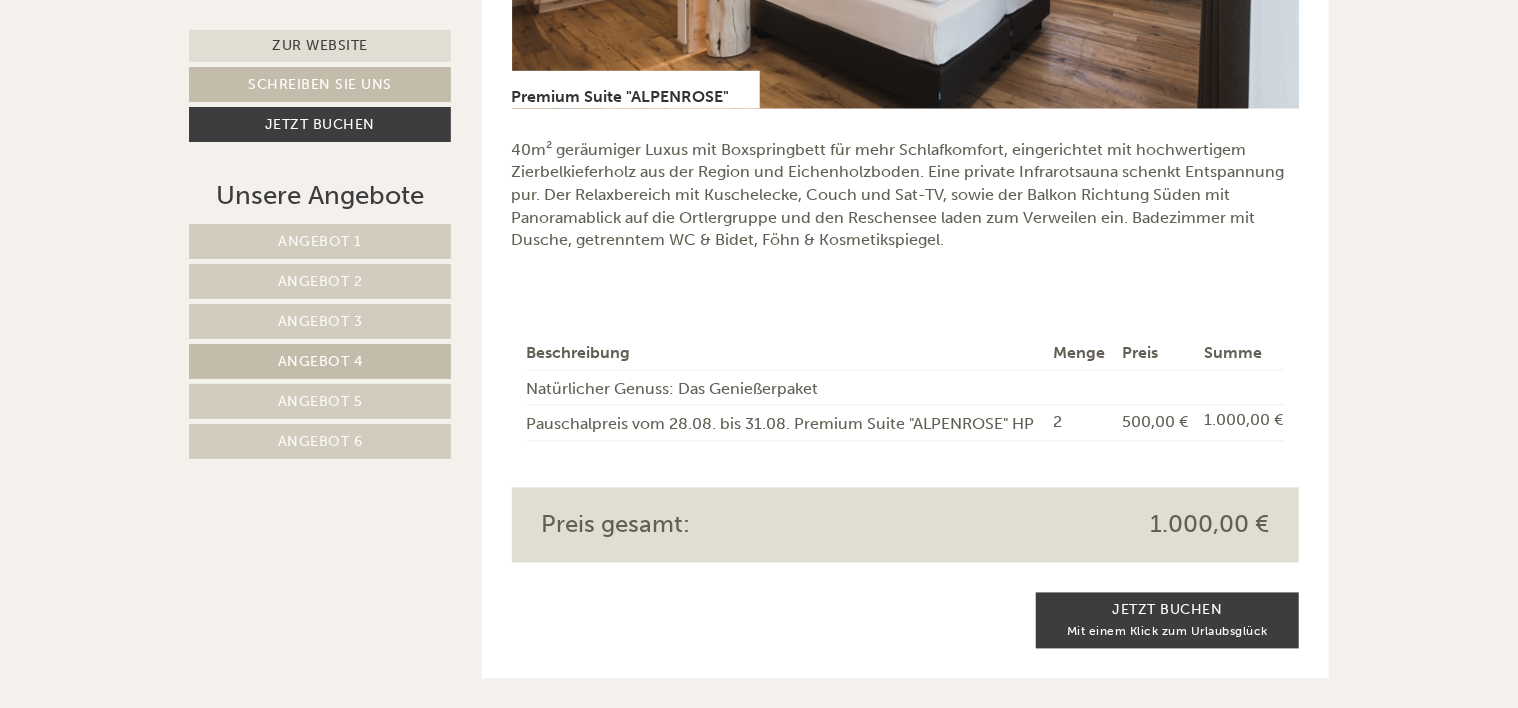 click on "Angebot 5" at bounding box center [320, 401] 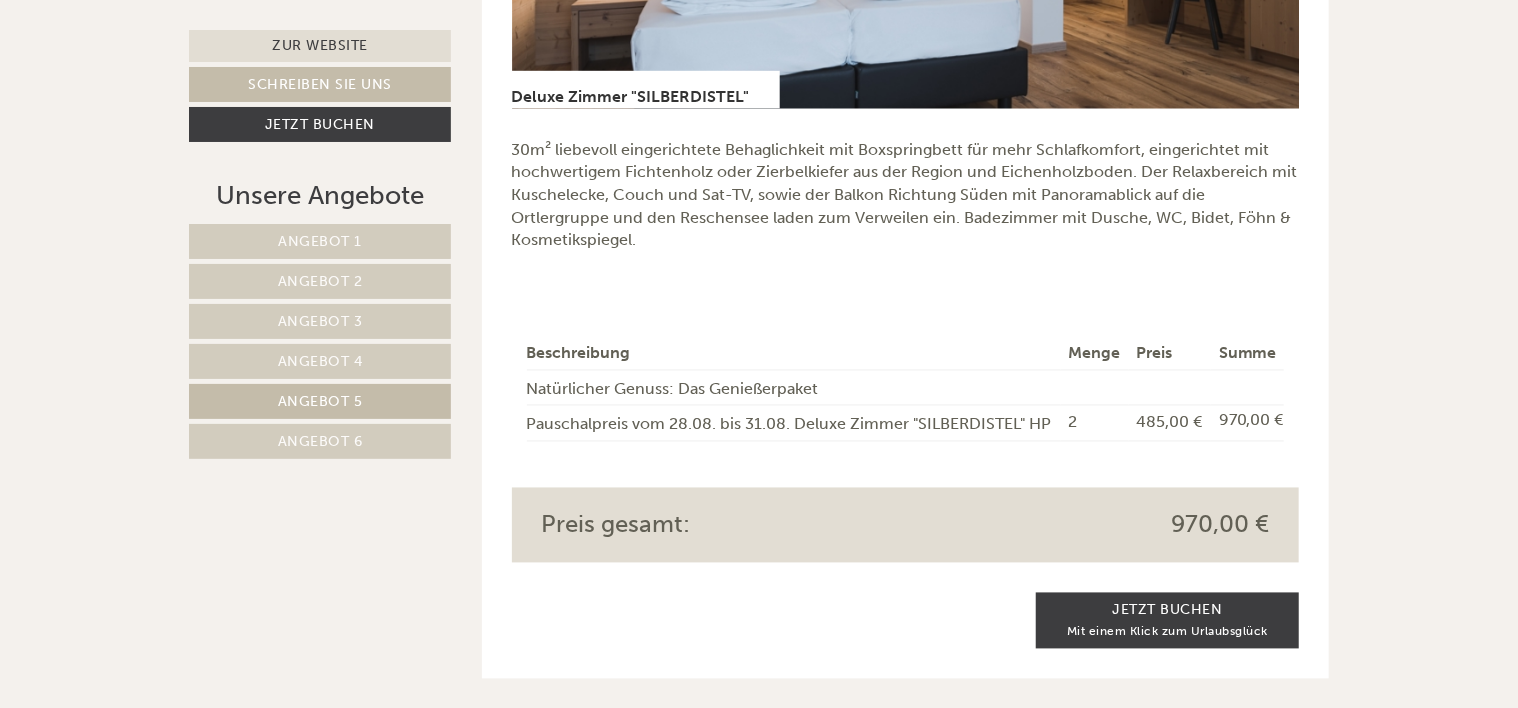 scroll, scrollTop: 1064, scrollLeft: 0, axis: vertical 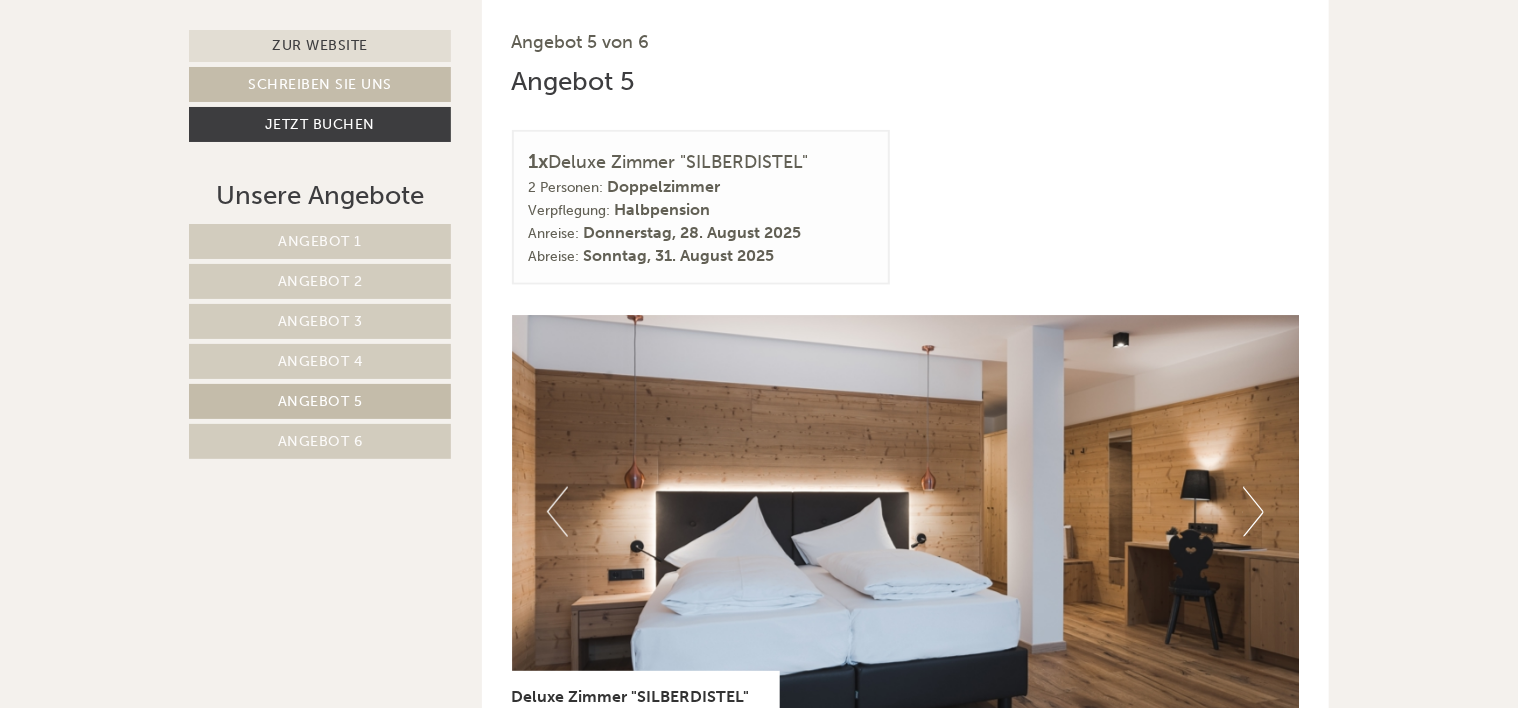 click on "Angebot 2" at bounding box center [320, 281] 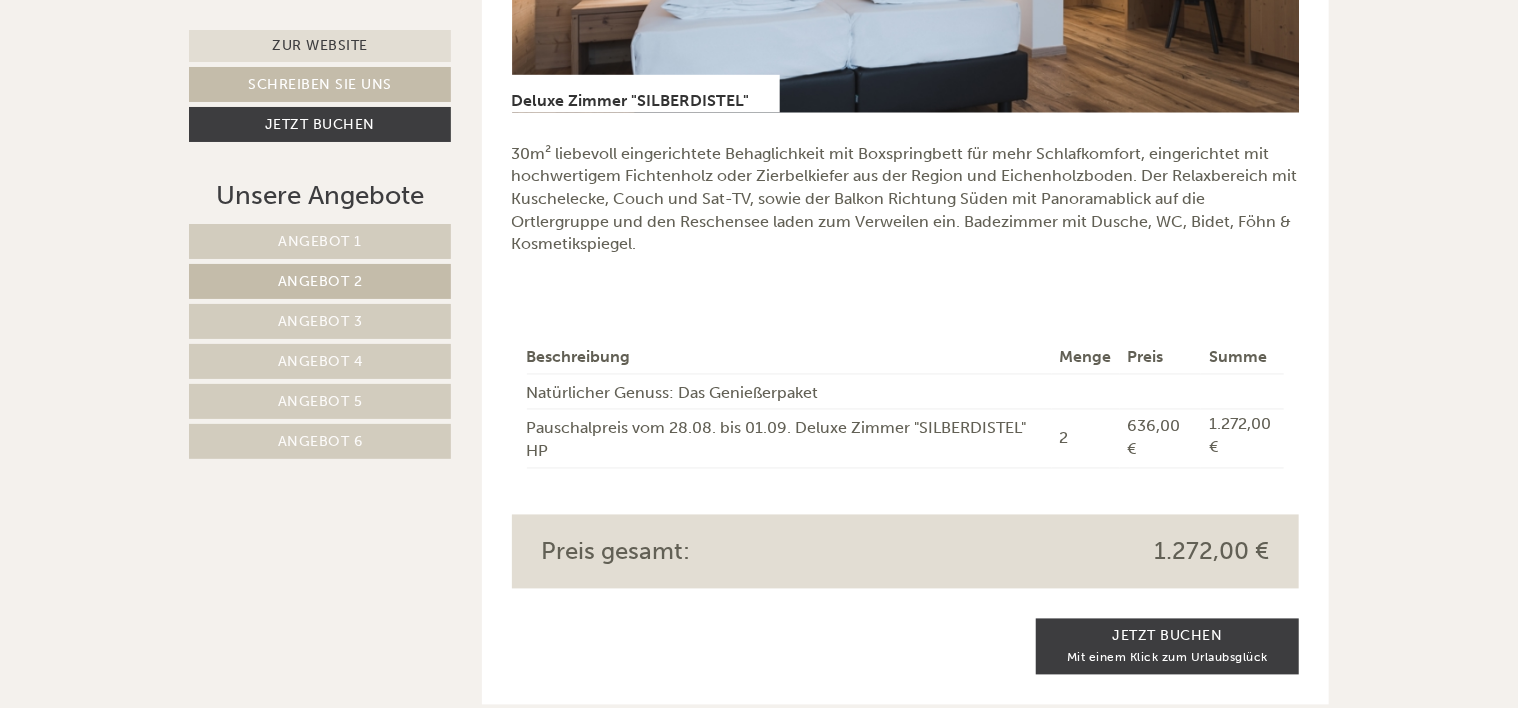 scroll, scrollTop: 1664, scrollLeft: 0, axis: vertical 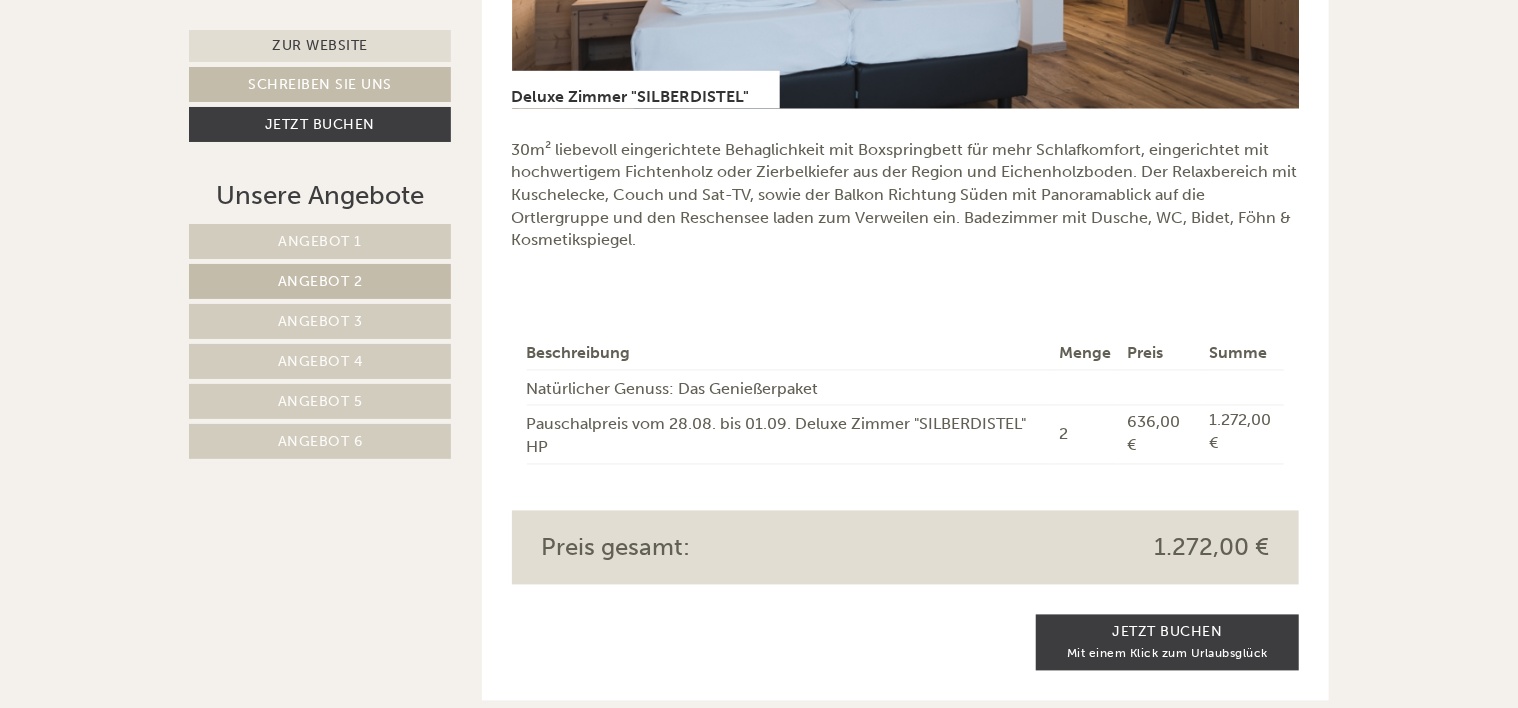 click on "Angebot 5" at bounding box center [320, 401] 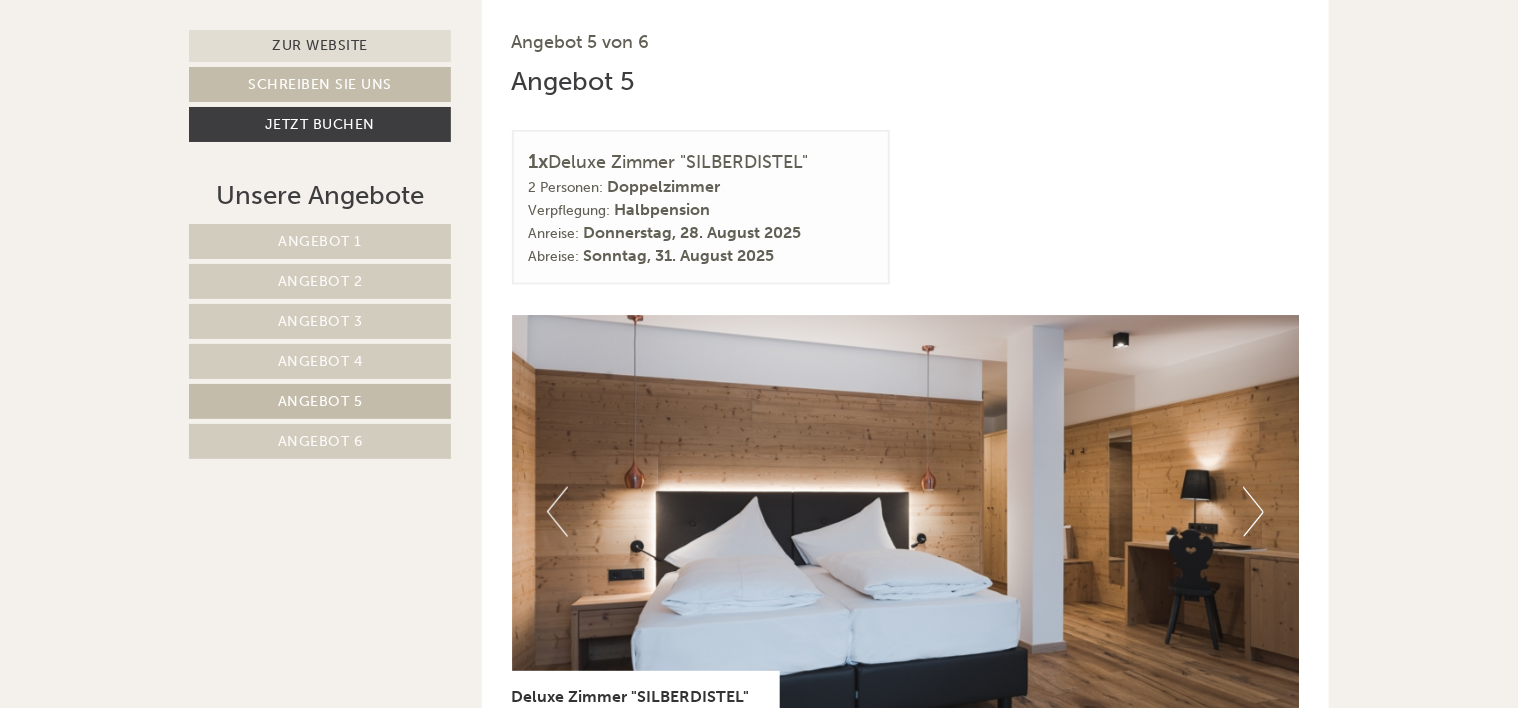 scroll, scrollTop: 1464, scrollLeft: 0, axis: vertical 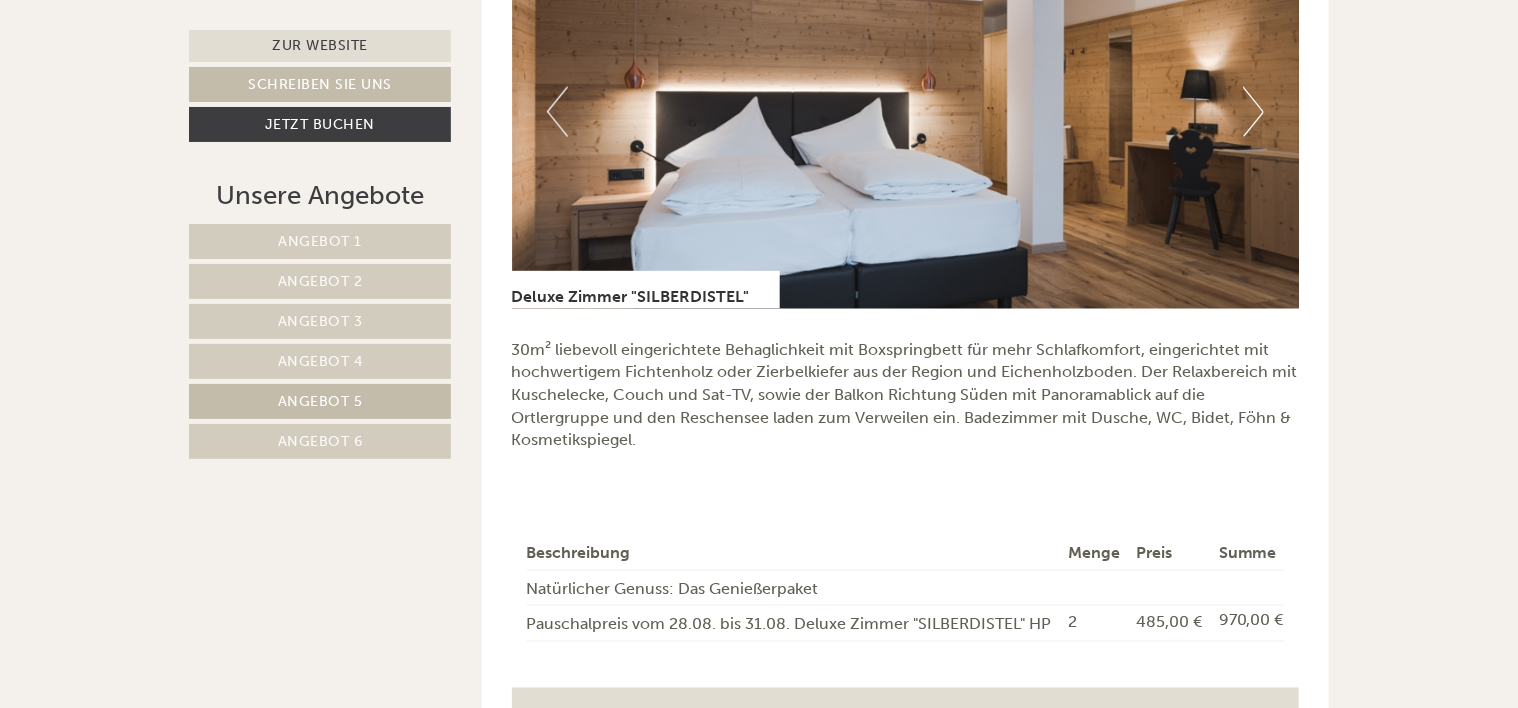 click on "Angebot 3" at bounding box center [320, 321] 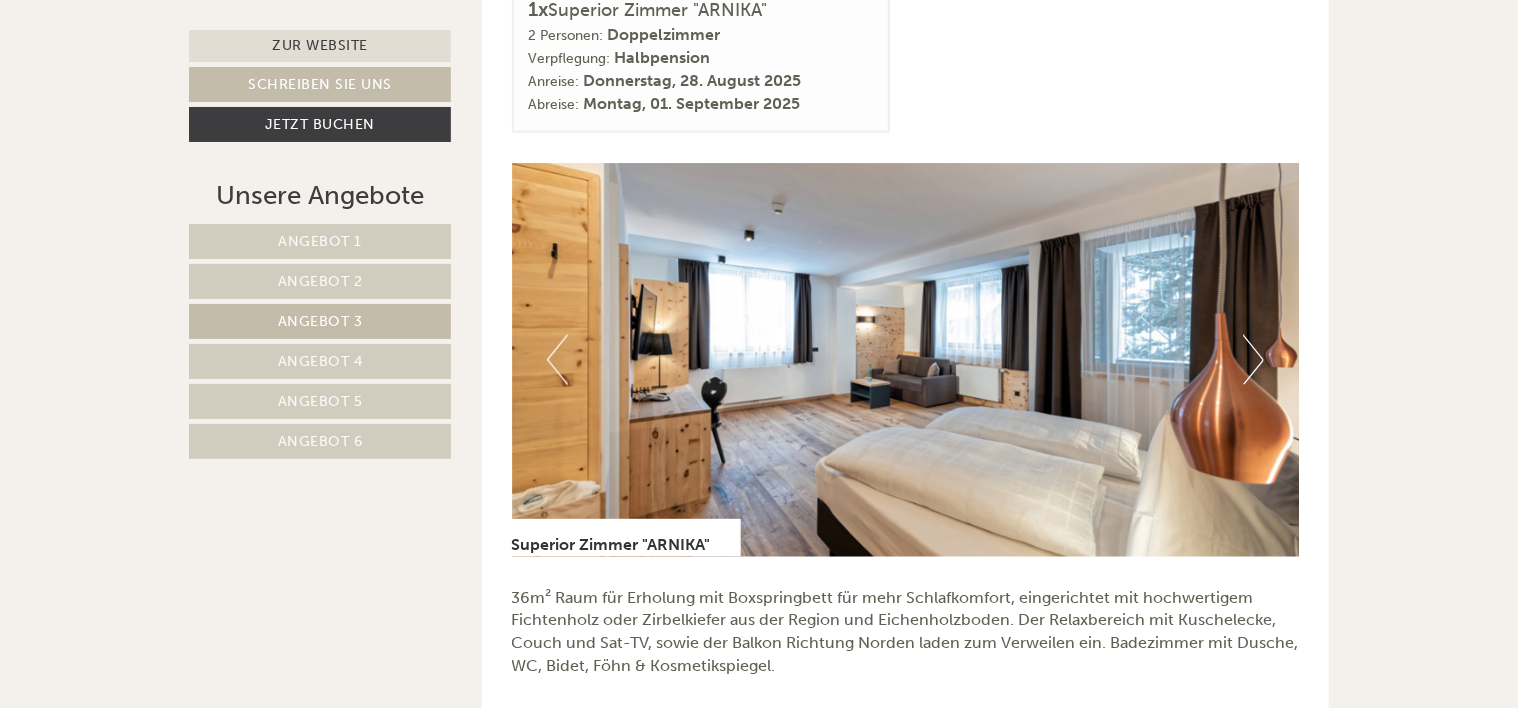 scroll, scrollTop: 1464, scrollLeft: 0, axis: vertical 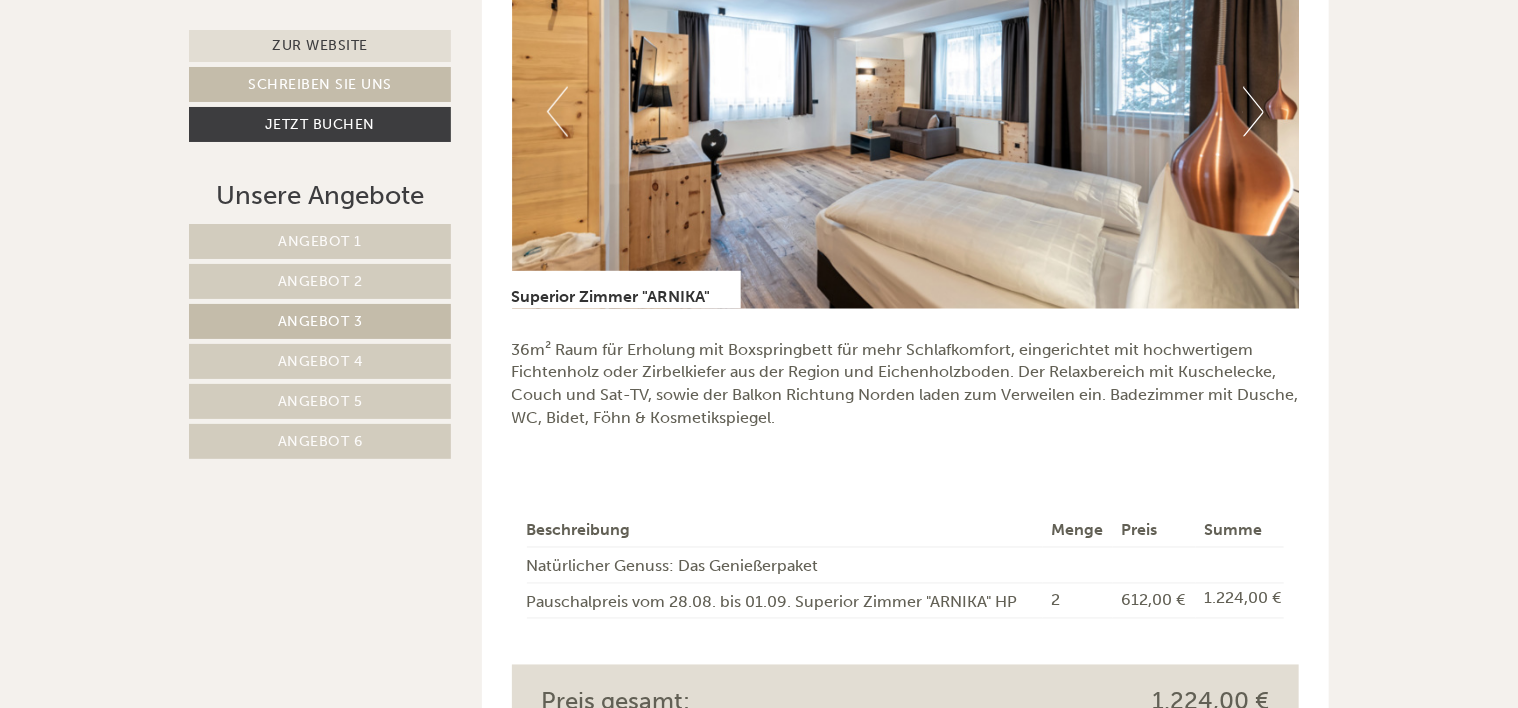 click on "Angebot 6" at bounding box center (320, 441) 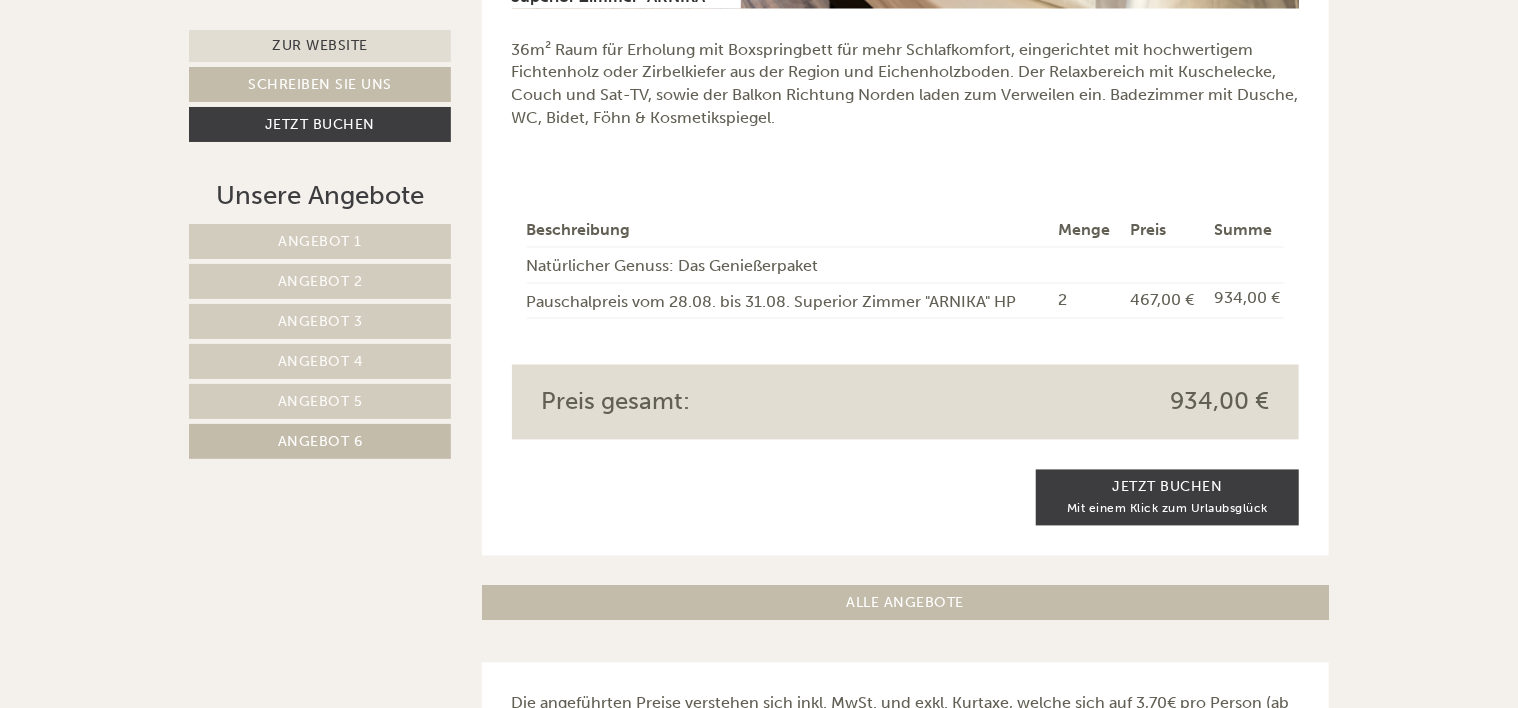 scroll, scrollTop: 1364, scrollLeft: 0, axis: vertical 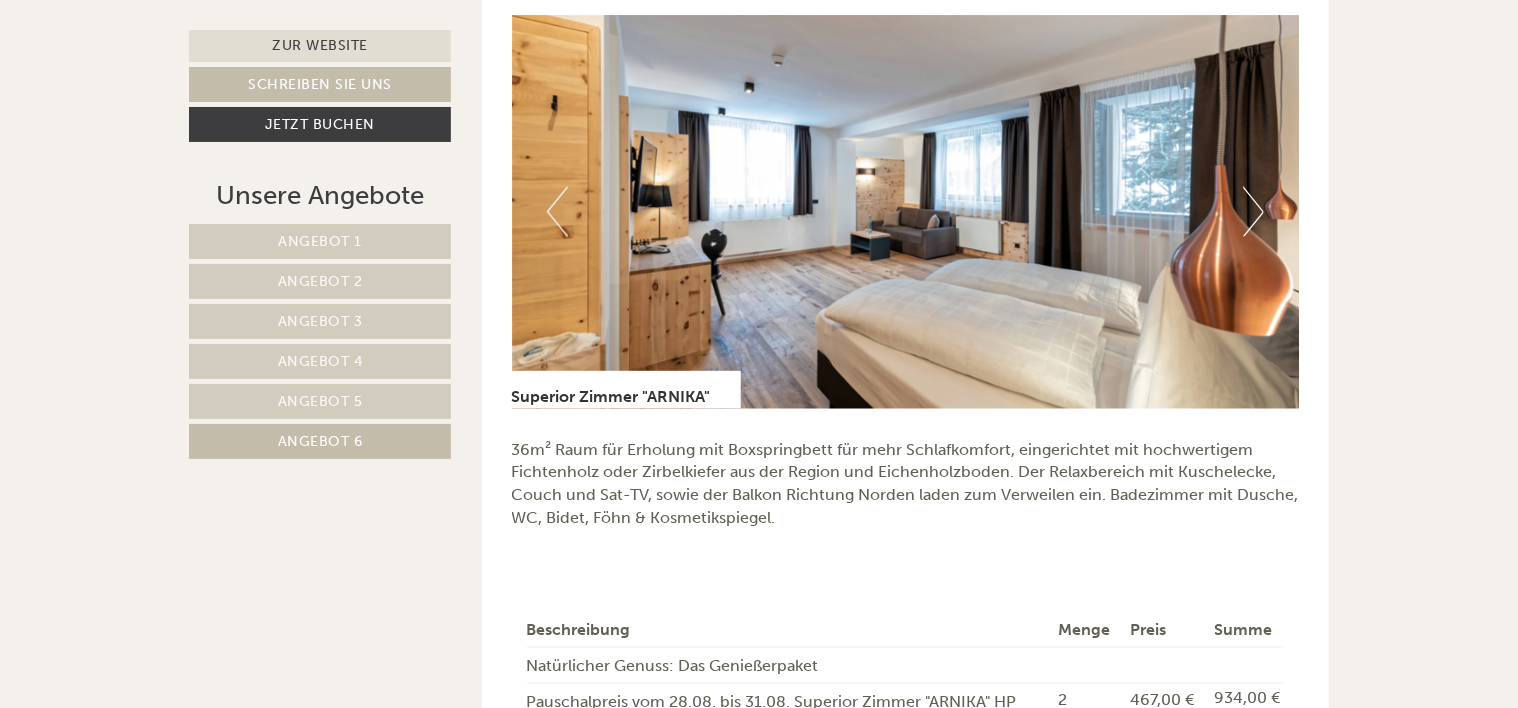 click on "Next" at bounding box center [1253, 212] 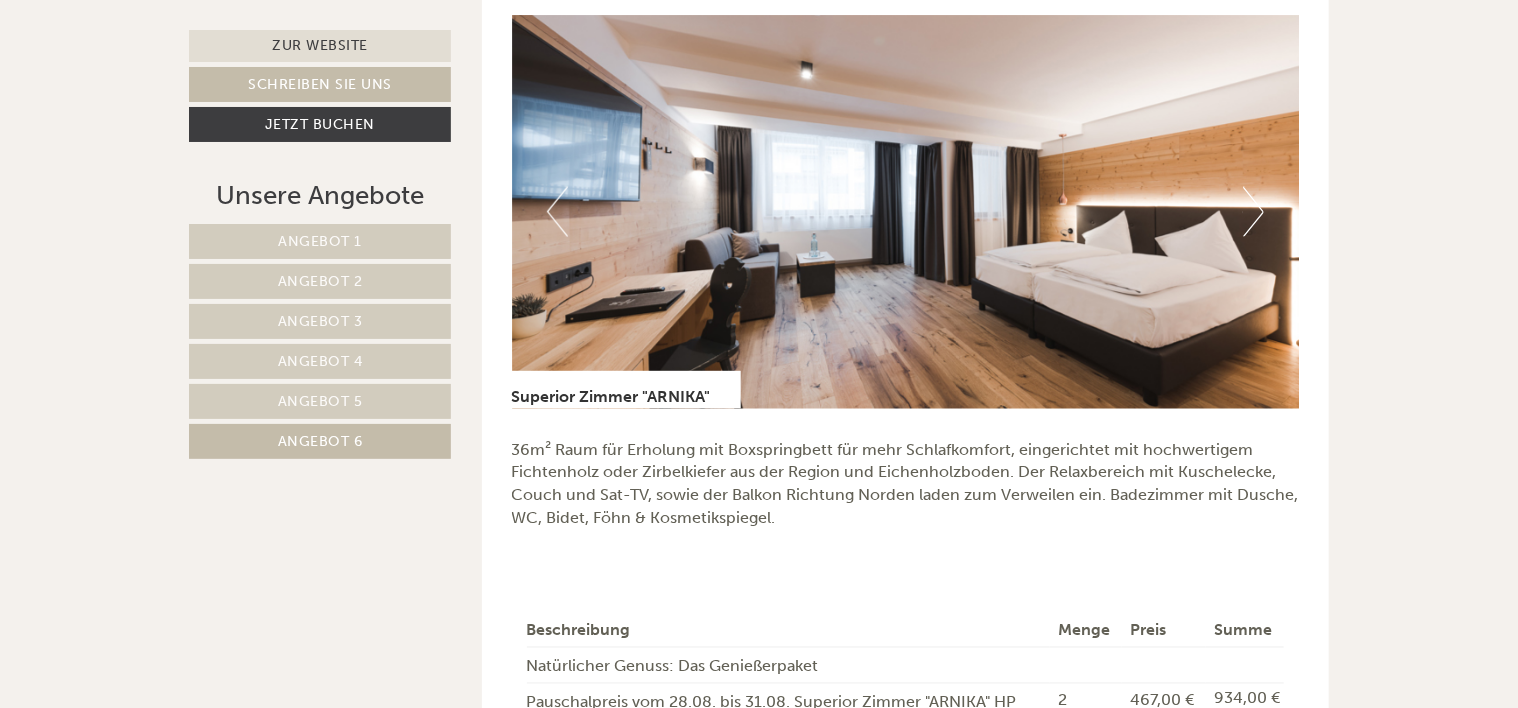 click on "Next" at bounding box center [1253, 212] 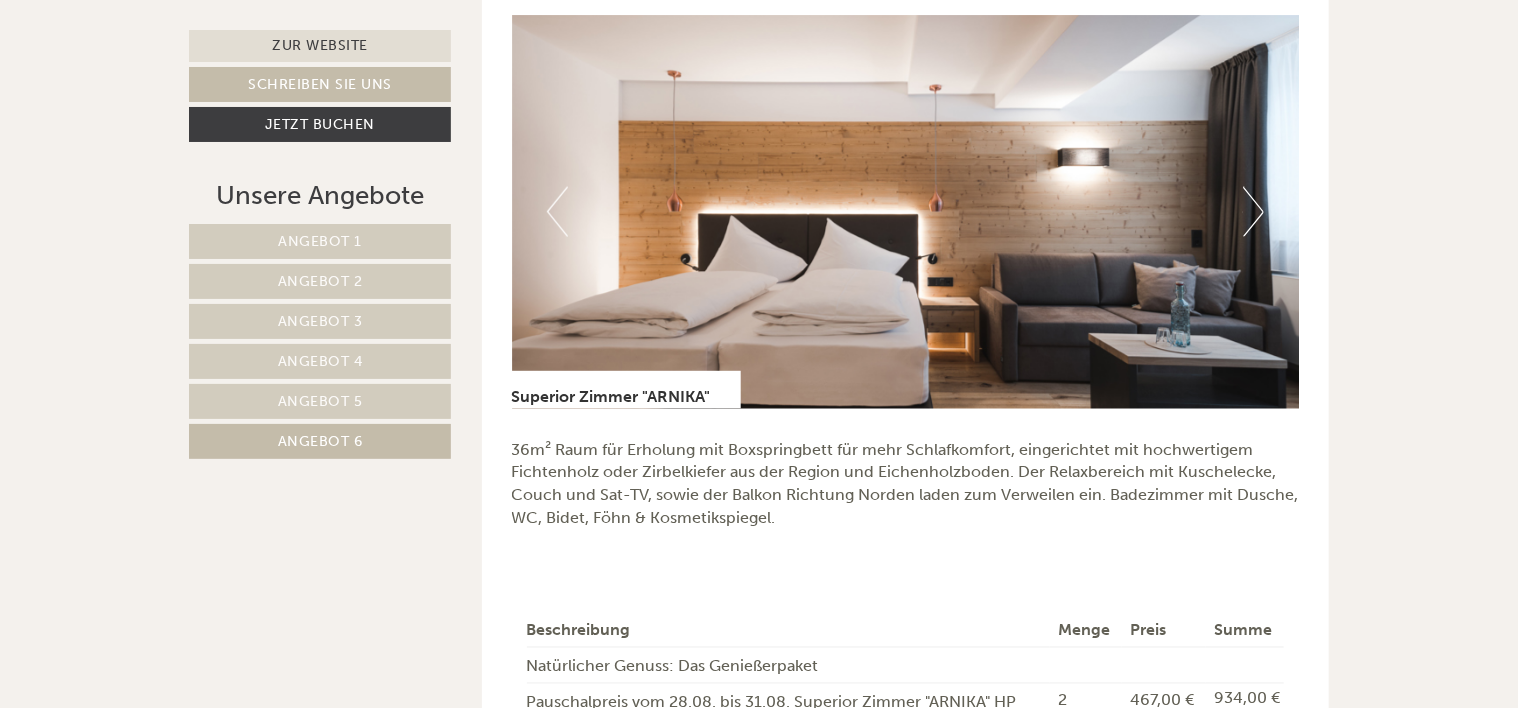 click on "Next" at bounding box center [1253, 212] 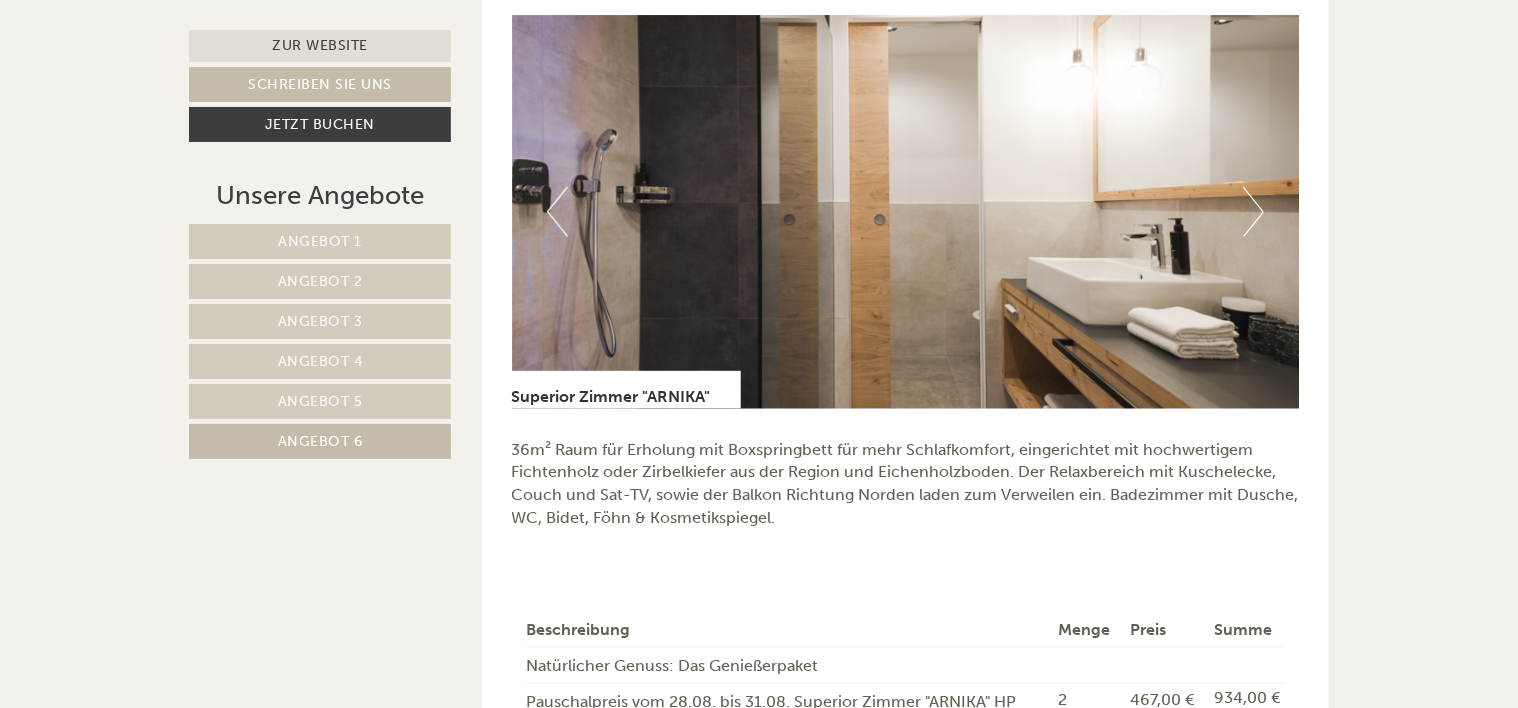 click on "Next" at bounding box center [1253, 212] 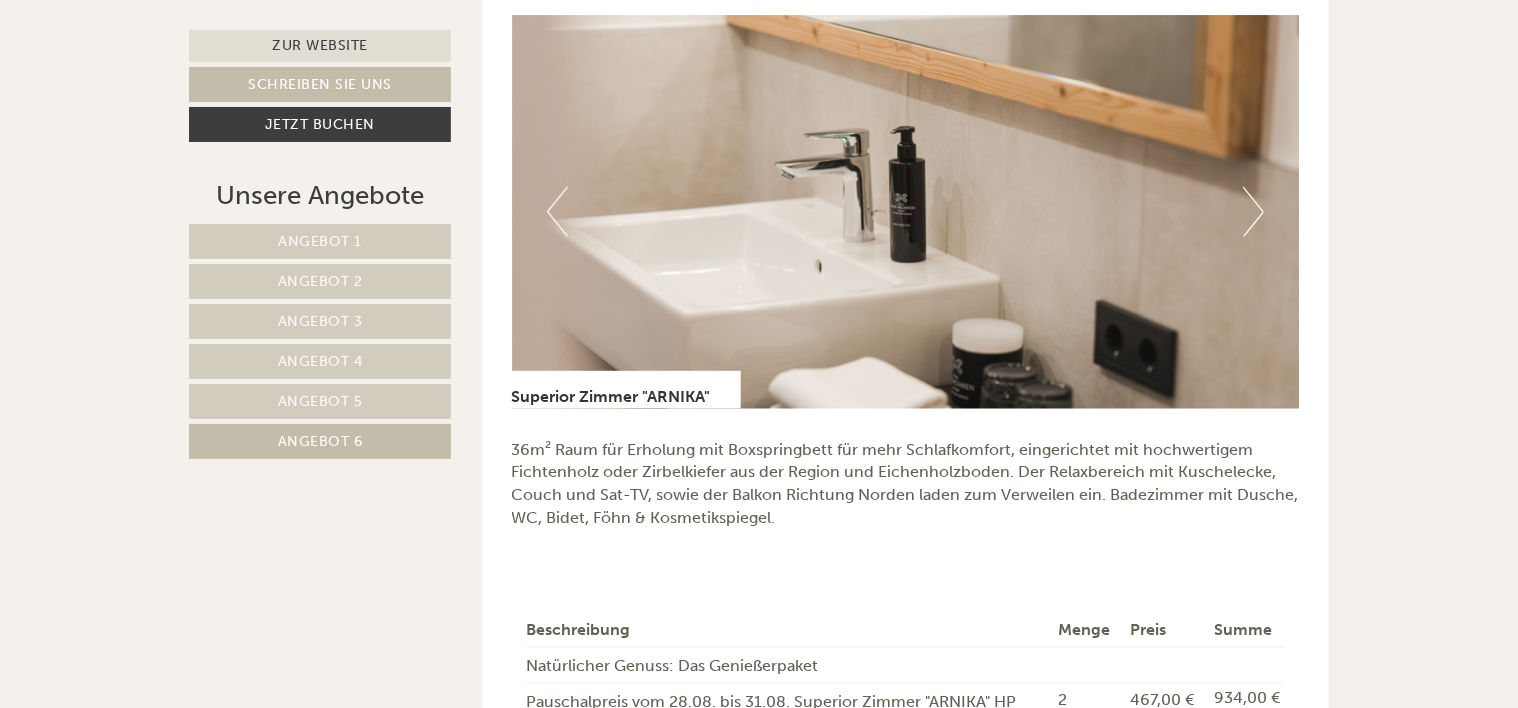 click on "Next" at bounding box center (1253, 212) 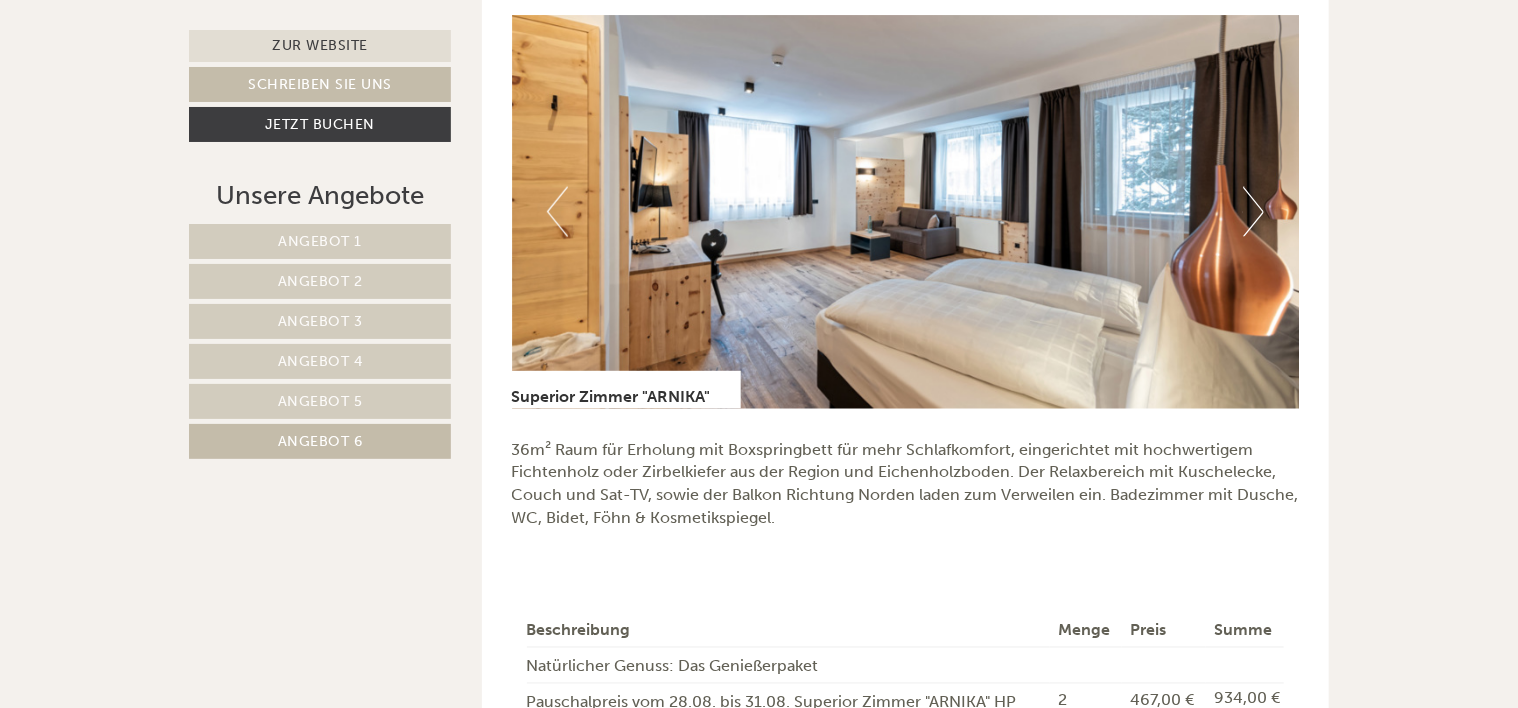 click on "Angebot 1" at bounding box center (320, 241) 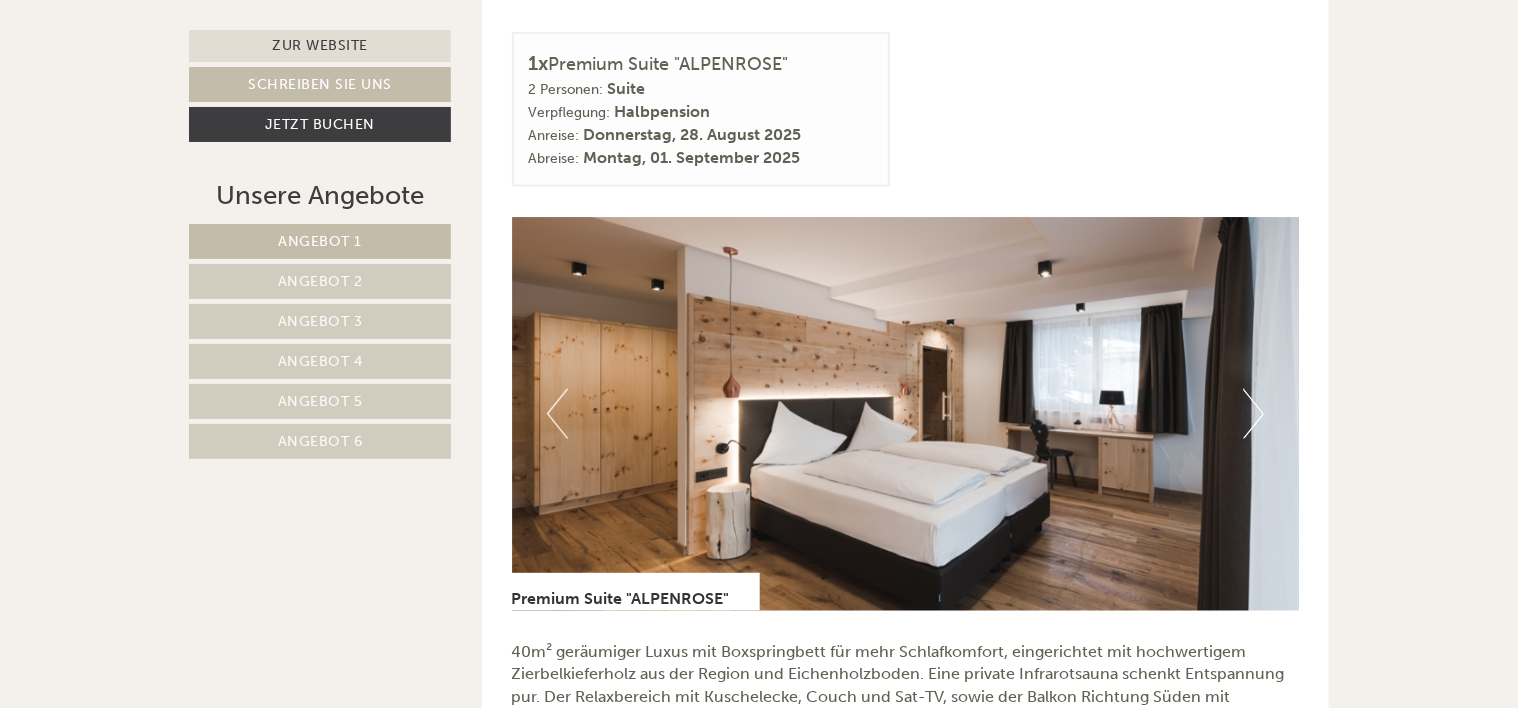 scroll, scrollTop: 1164, scrollLeft: 0, axis: vertical 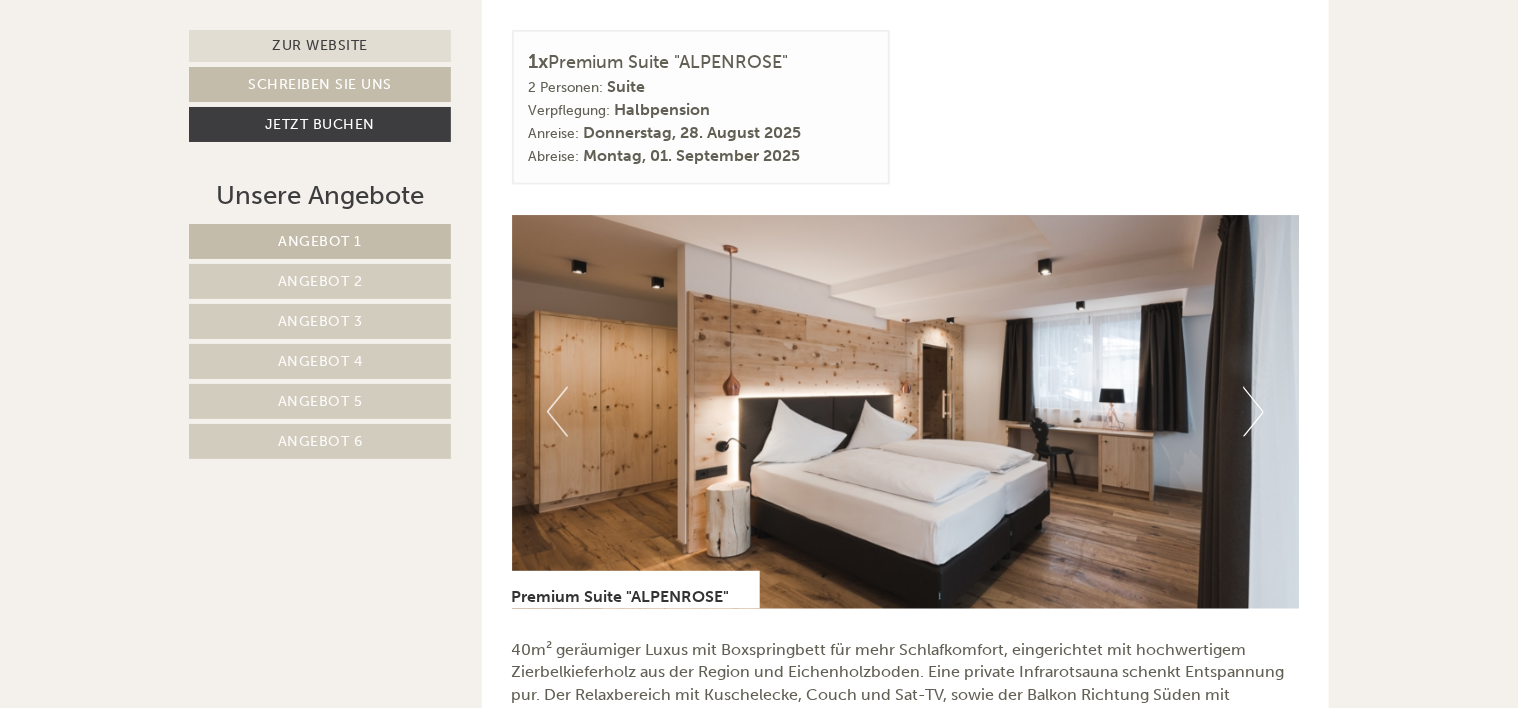 click at bounding box center (906, 412) 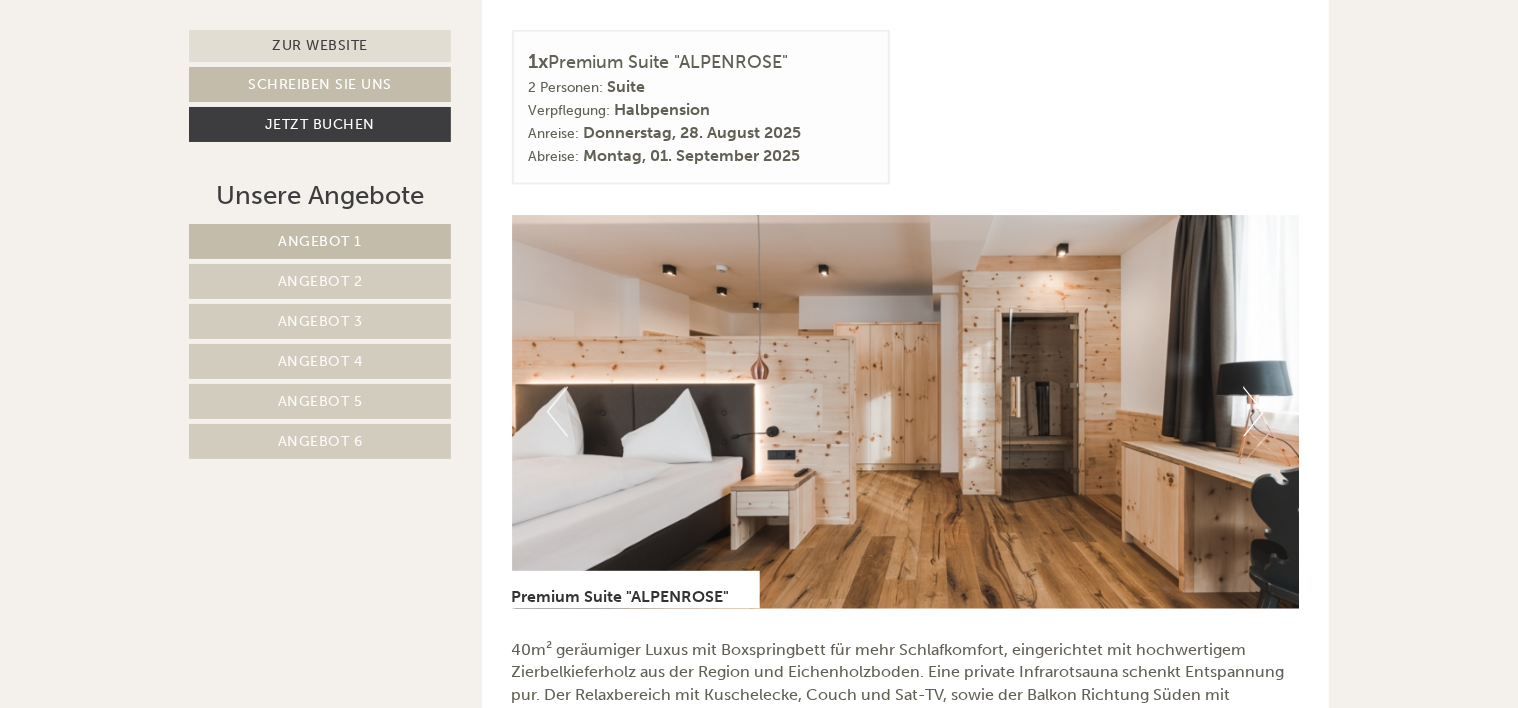 click on "Next" at bounding box center (1253, 412) 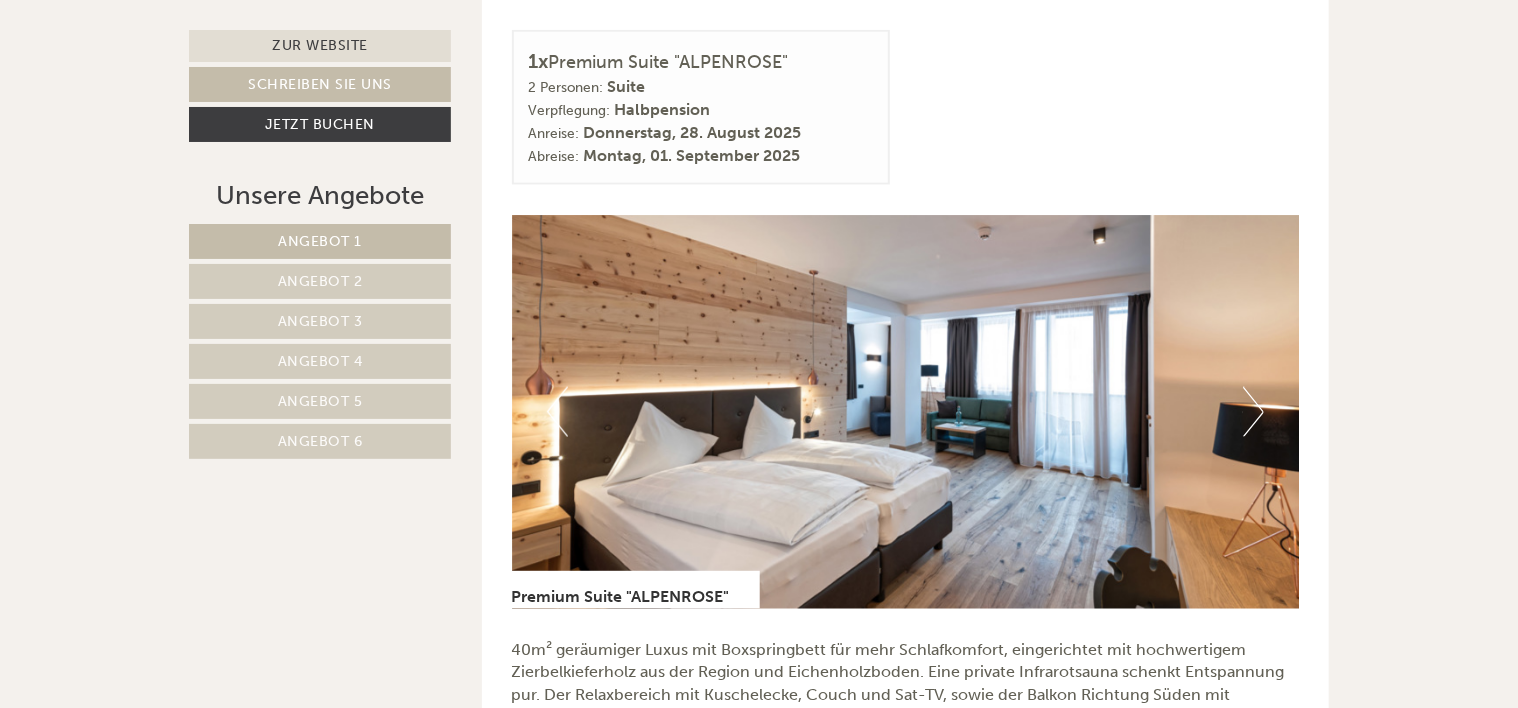 click on "Next" at bounding box center [1253, 412] 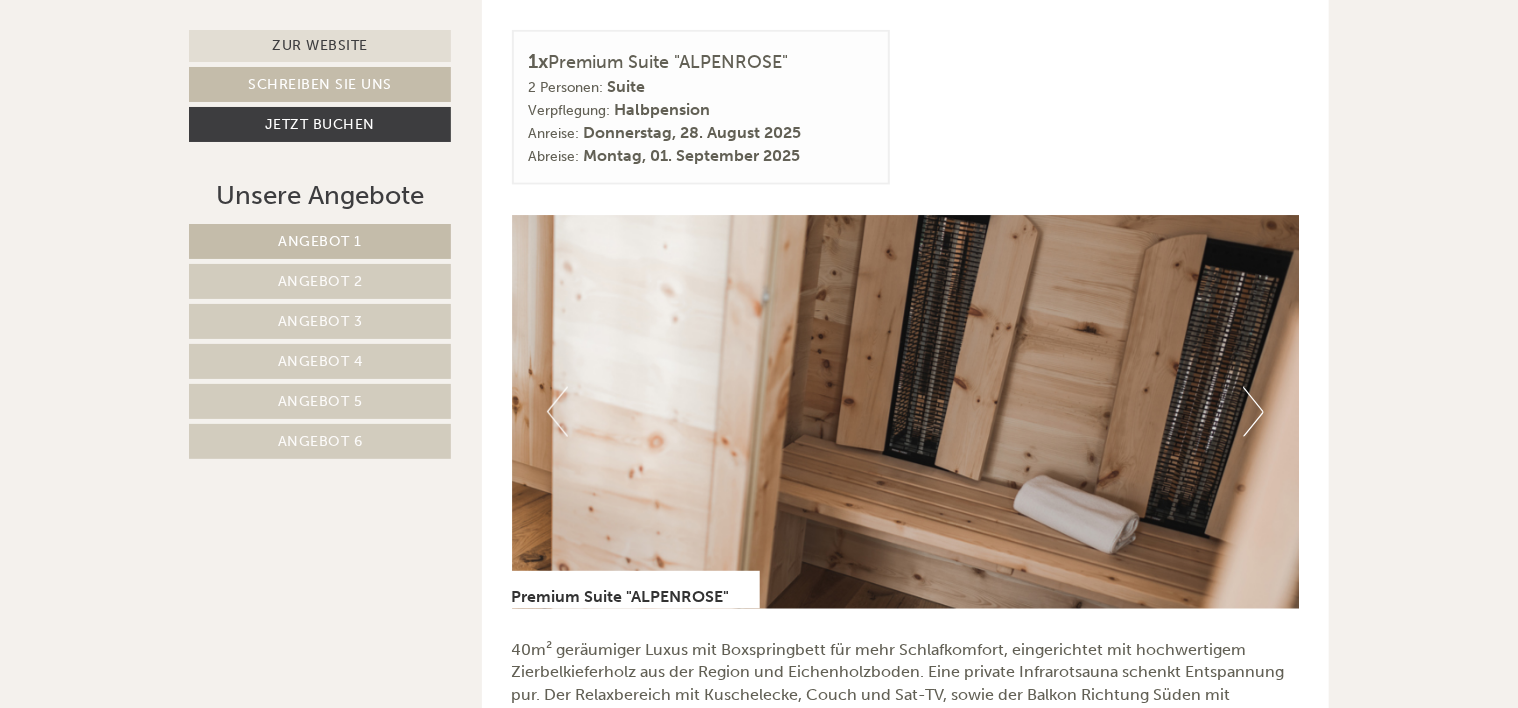 click on "Next" at bounding box center (1253, 412) 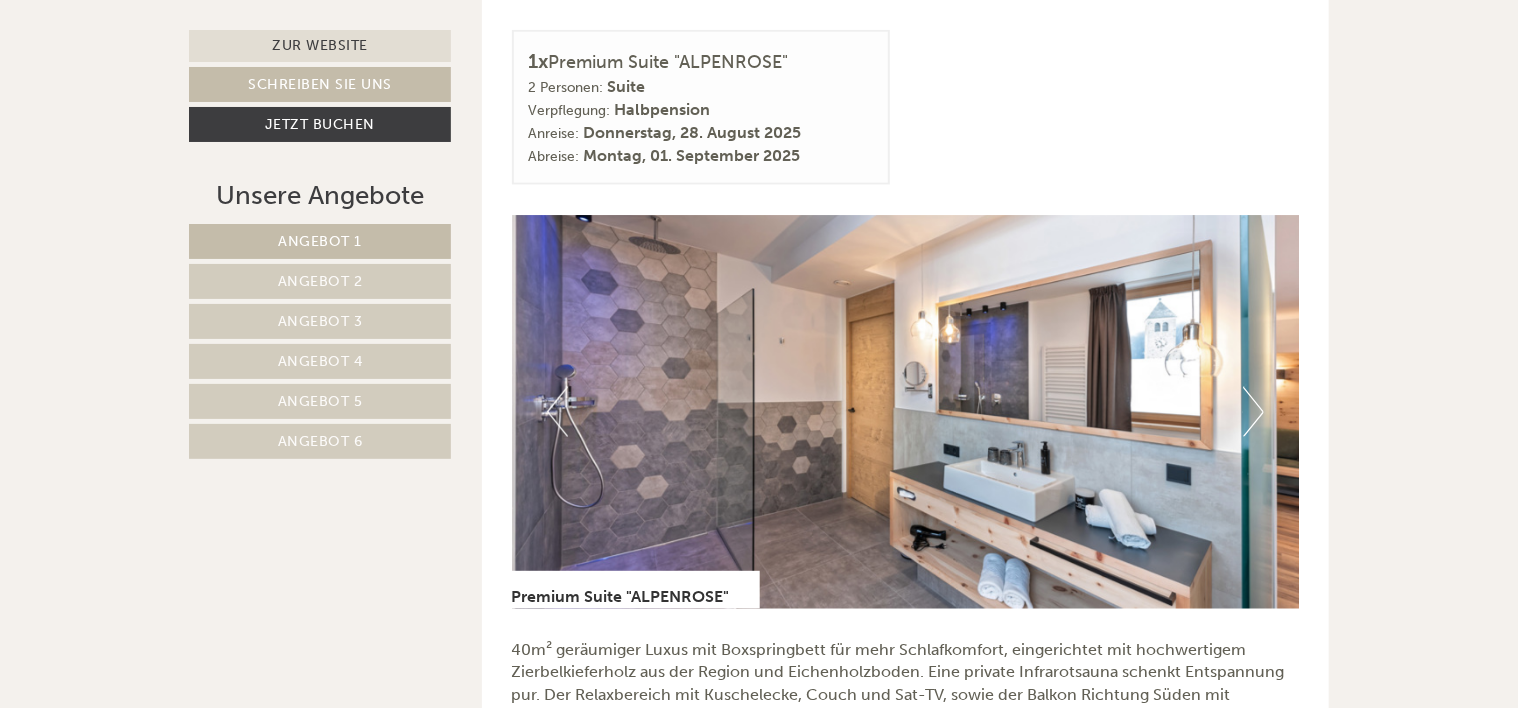 click on "Next" at bounding box center (1253, 412) 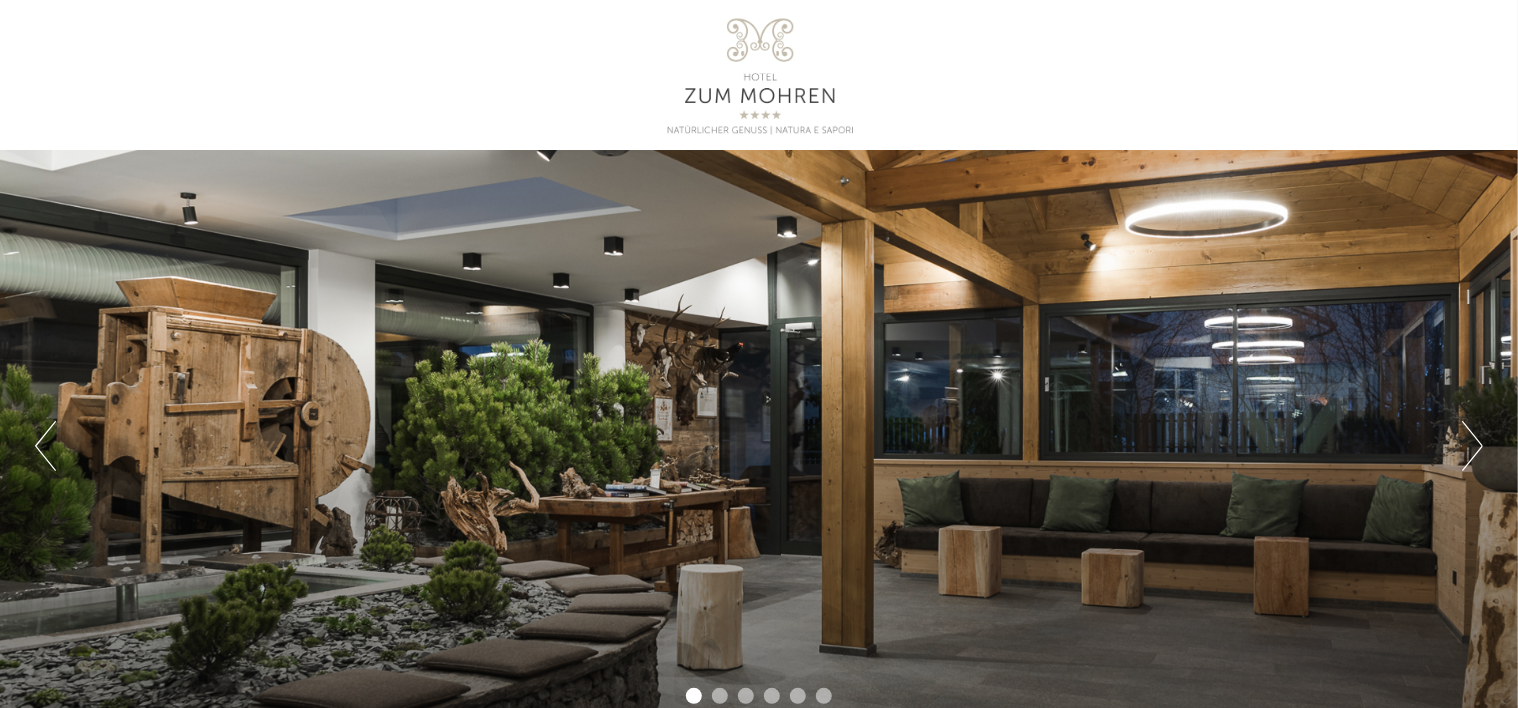 scroll, scrollTop: 0, scrollLeft: 0, axis: both 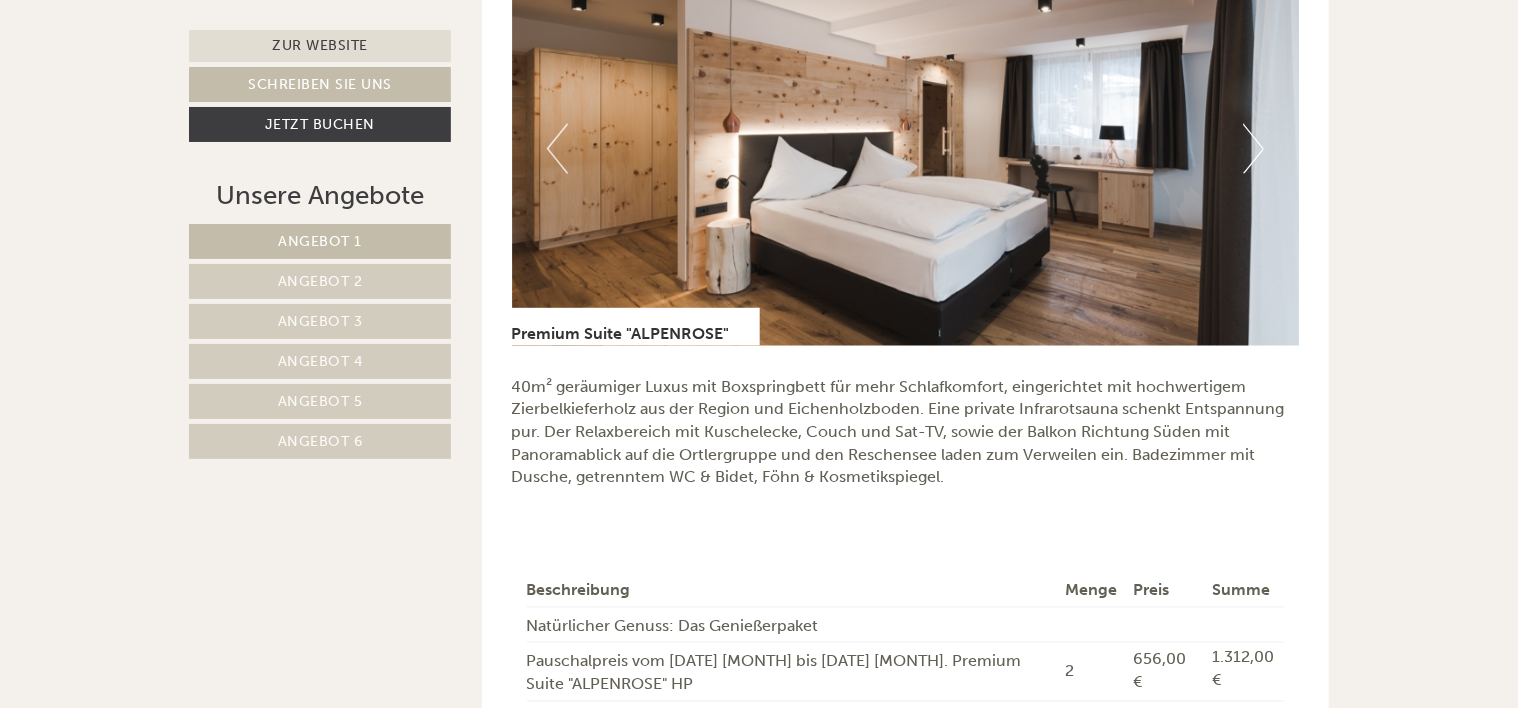 click on "Angebot 2" at bounding box center (320, 281) 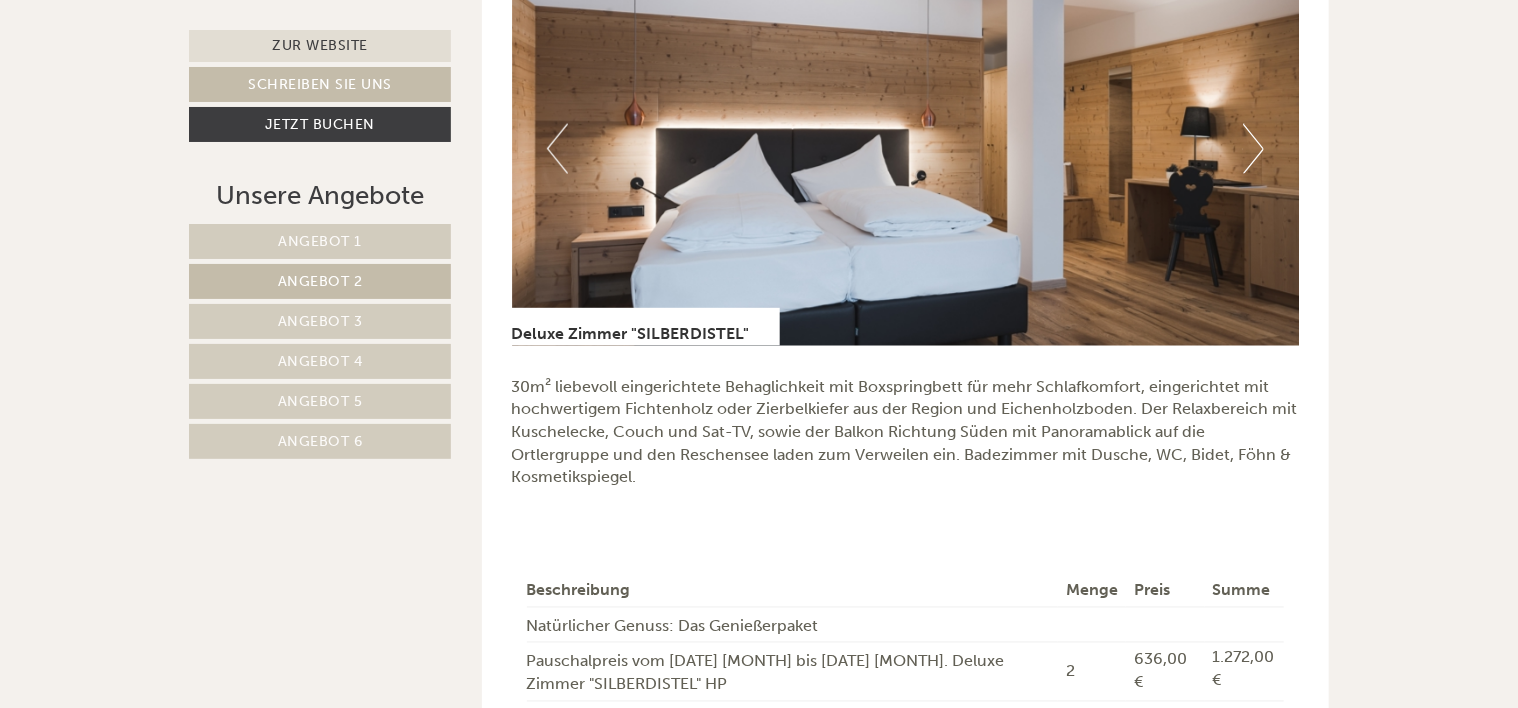 scroll, scrollTop: 1064, scrollLeft: 0, axis: vertical 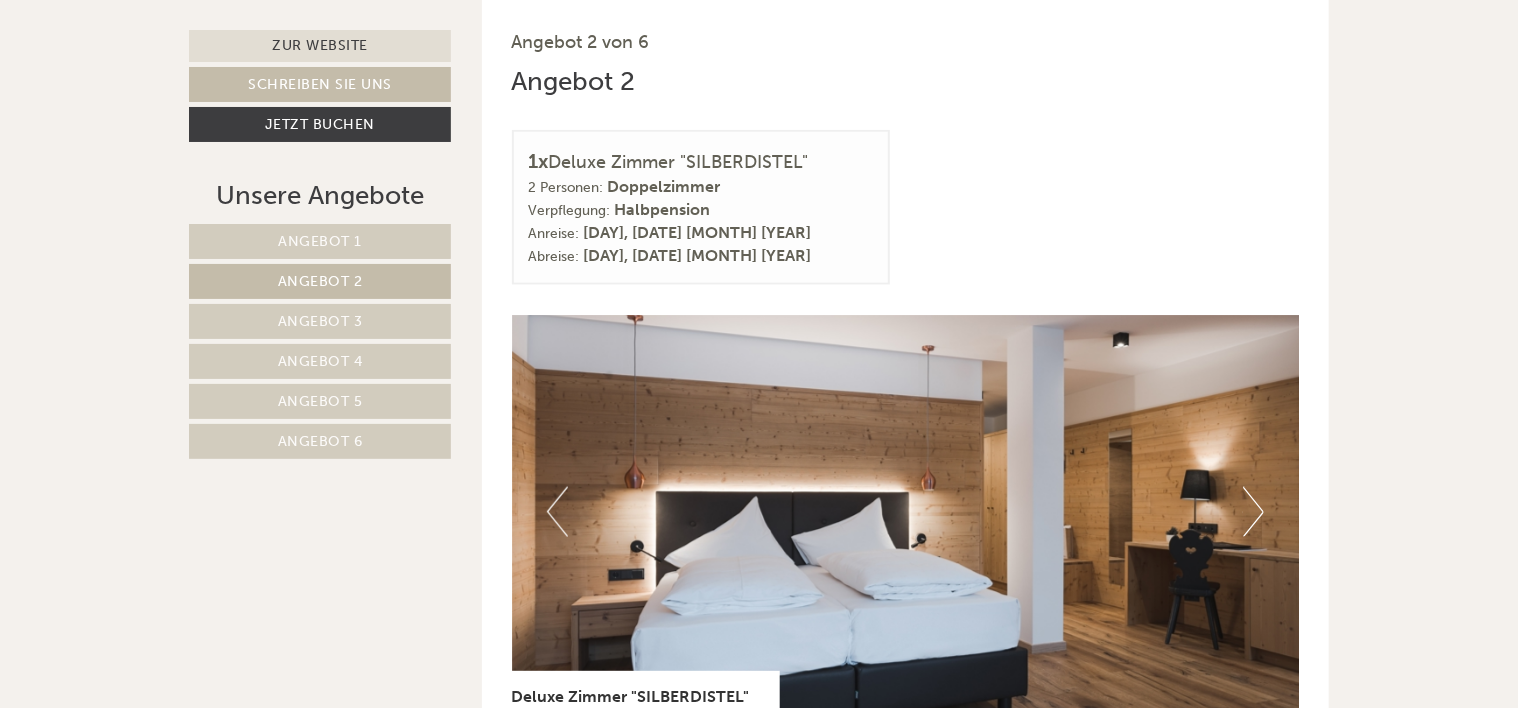 click on "Angebot 3" at bounding box center (320, 321) 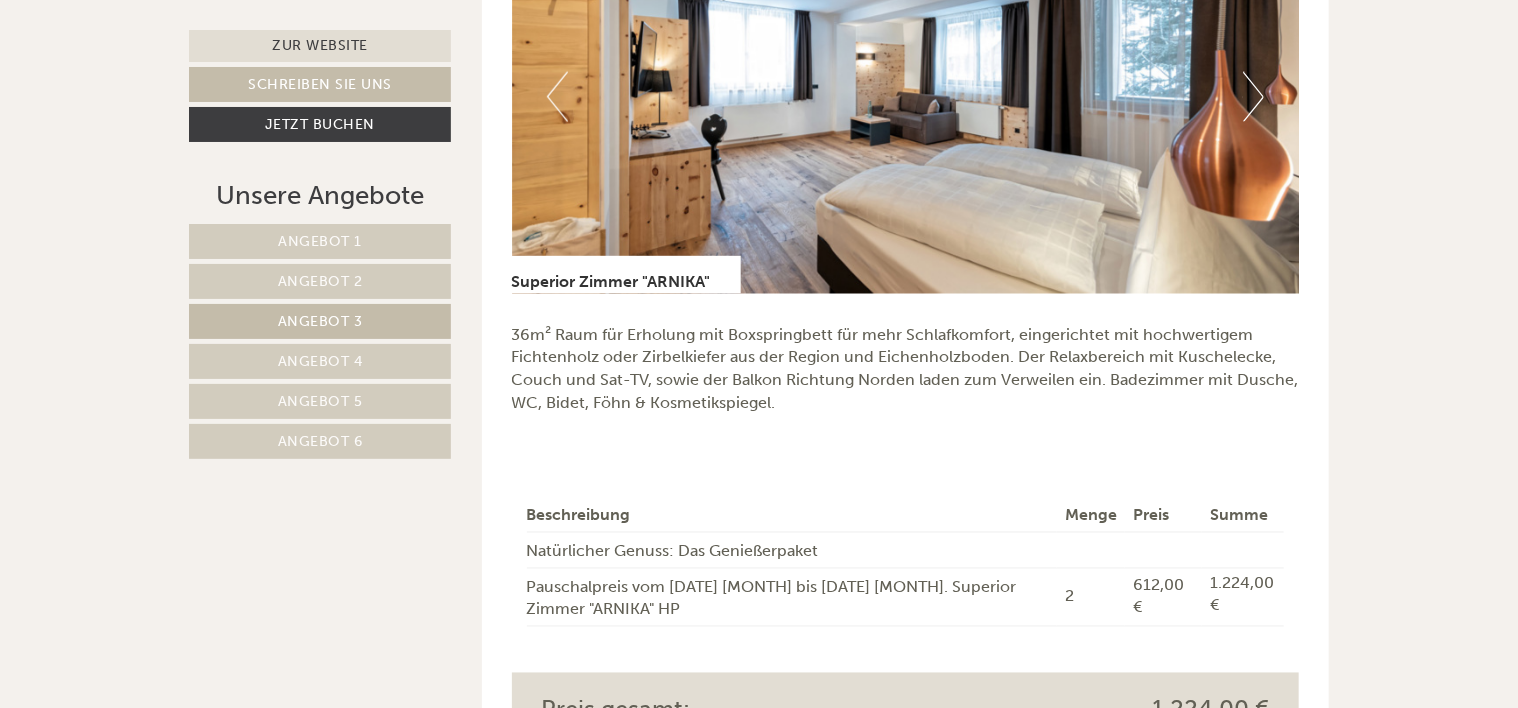 scroll, scrollTop: 1706, scrollLeft: 0, axis: vertical 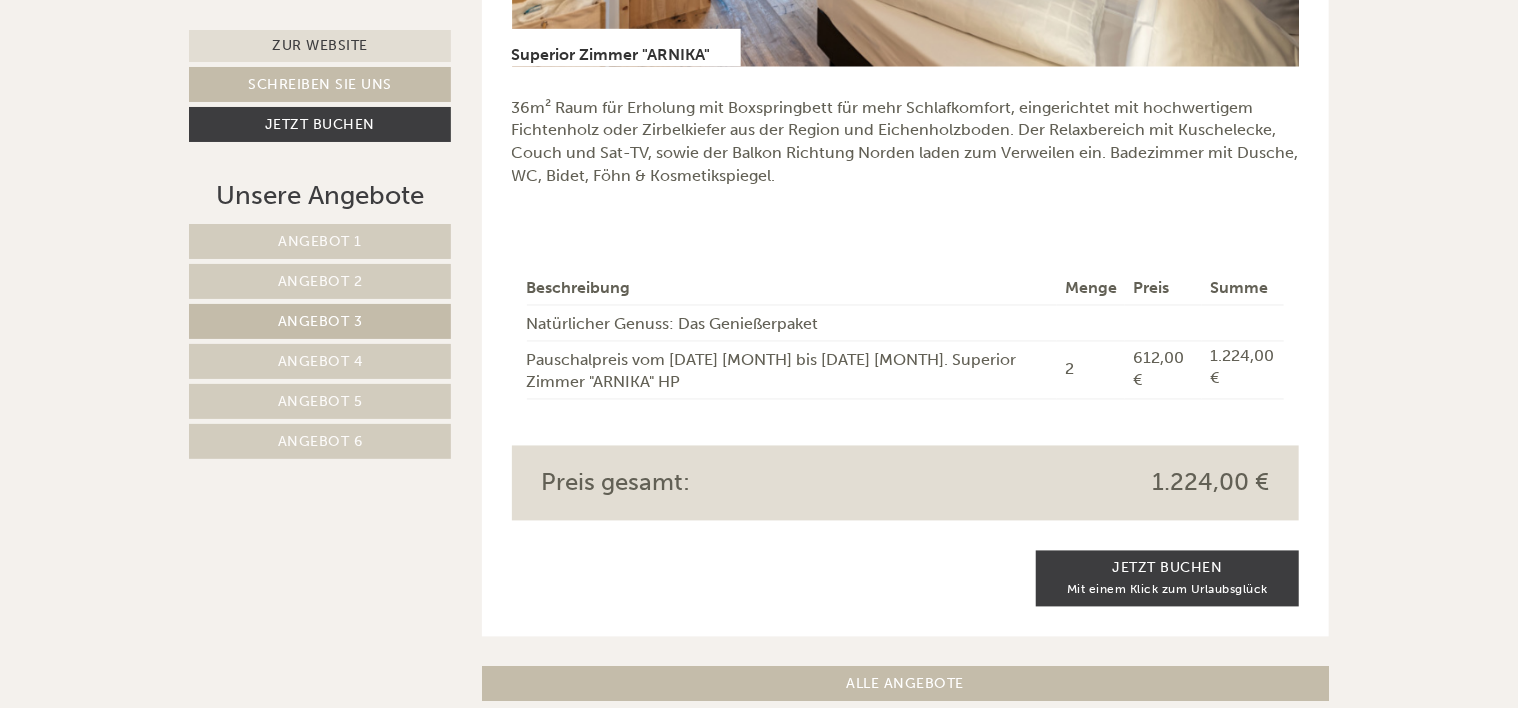 click on "Angebot 2" at bounding box center [320, 281] 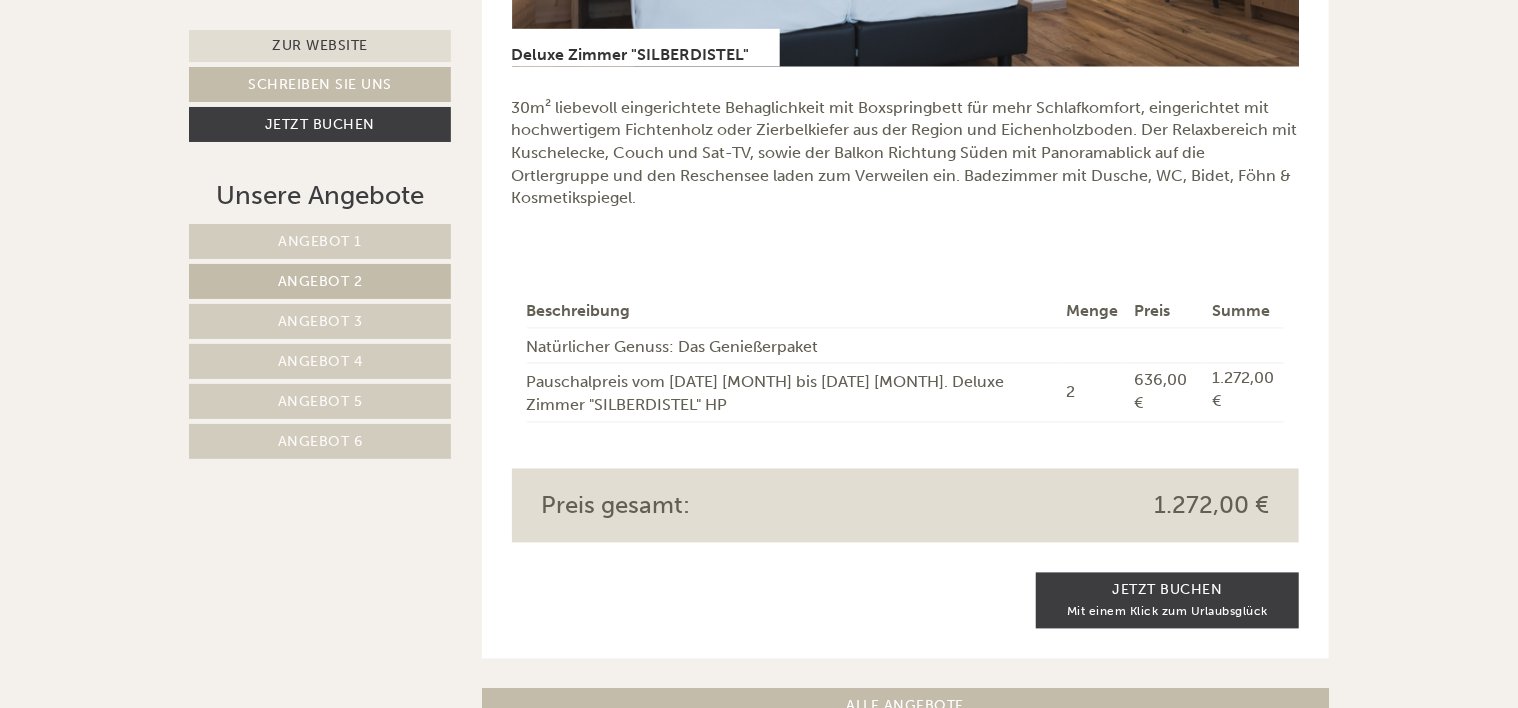 scroll, scrollTop: 1064, scrollLeft: 0, axis: vertical 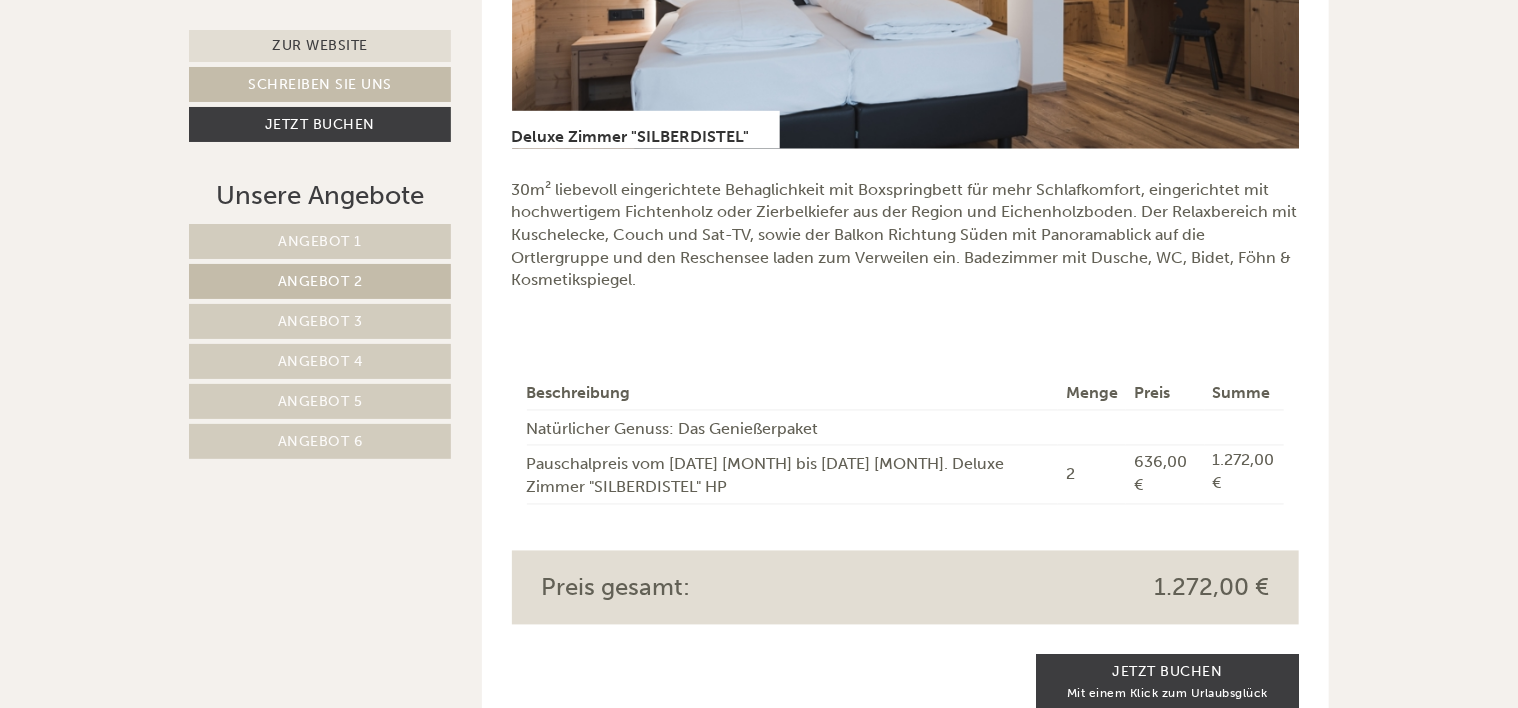 click on "Angebot 1" at bounding box center (320, 241) 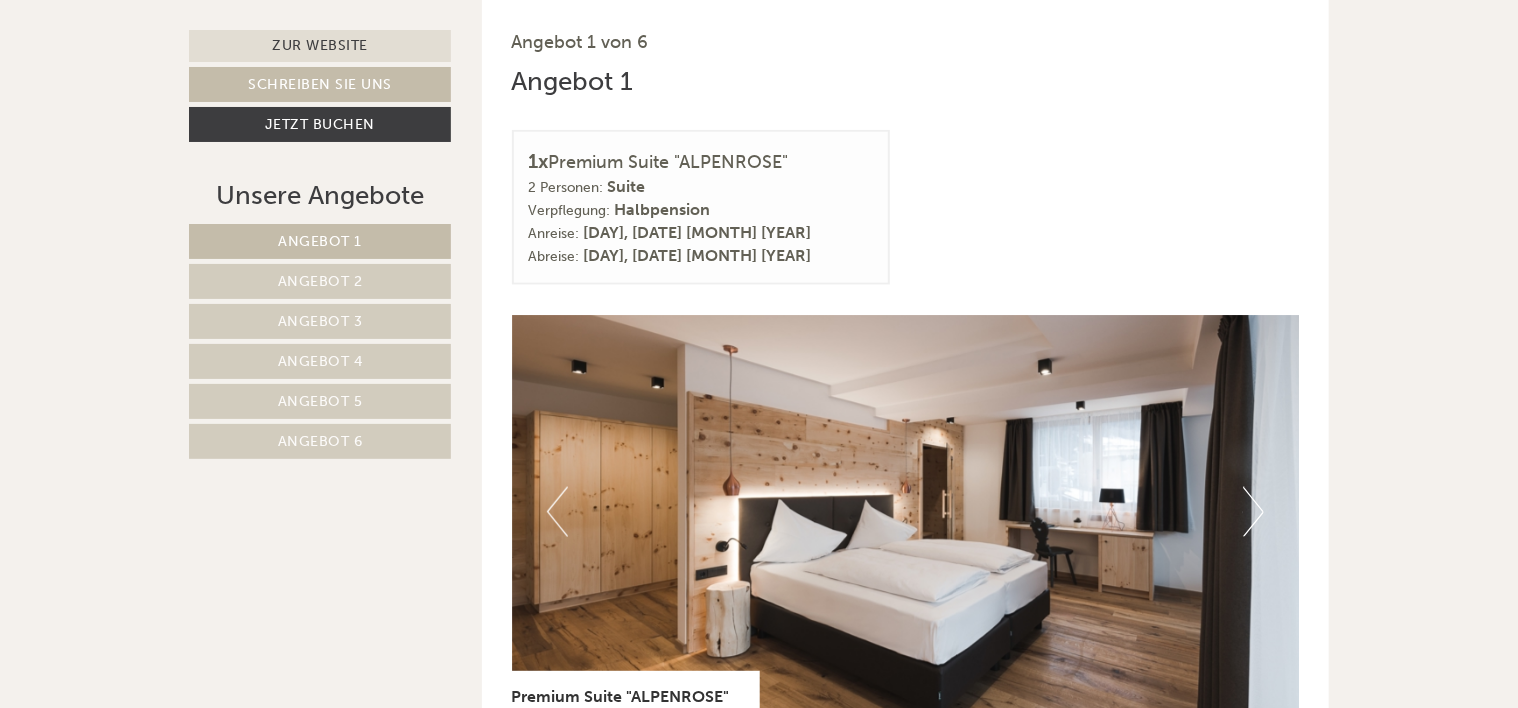 scroll, scrollTop: 1390, scrollLeft: 0, axis: vertical 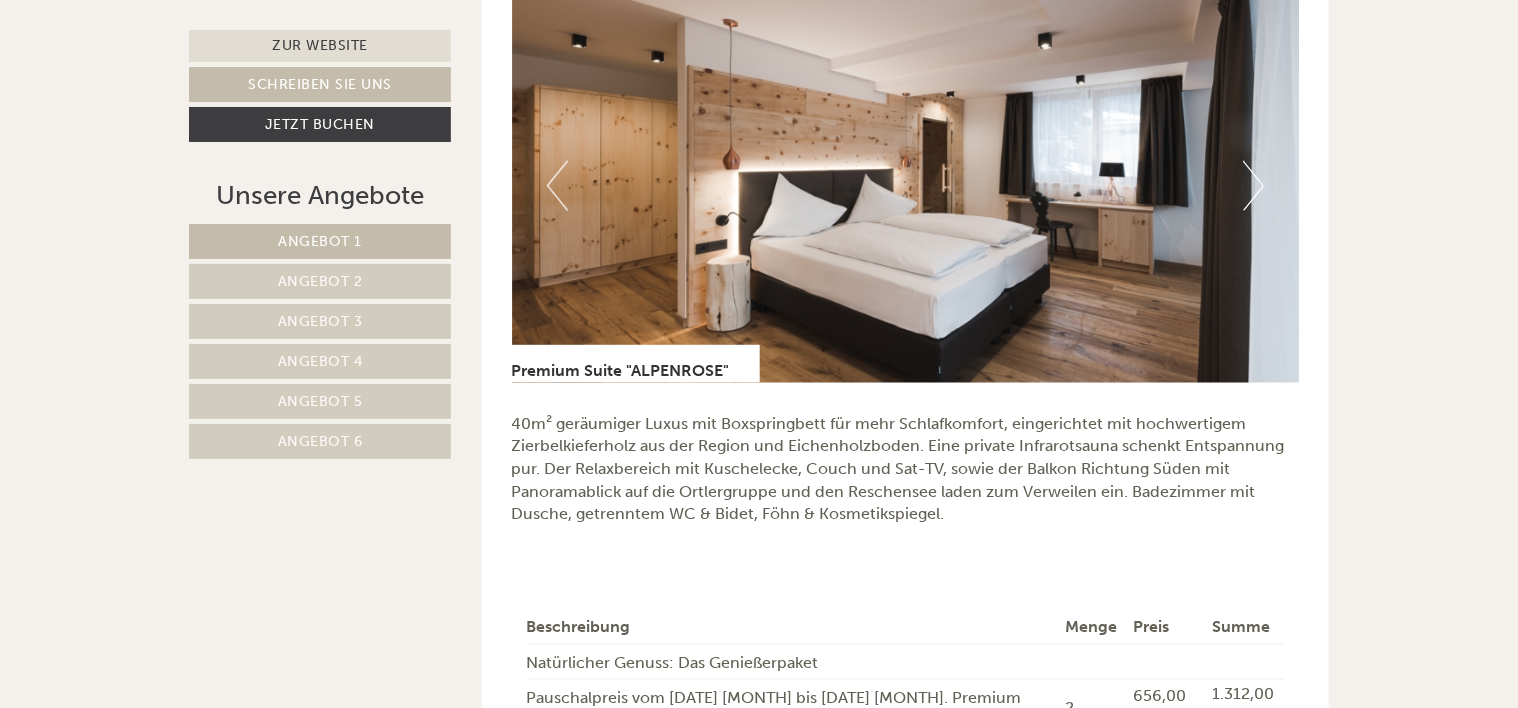 click on "Angebot 2" at bounding box center [320, 281] 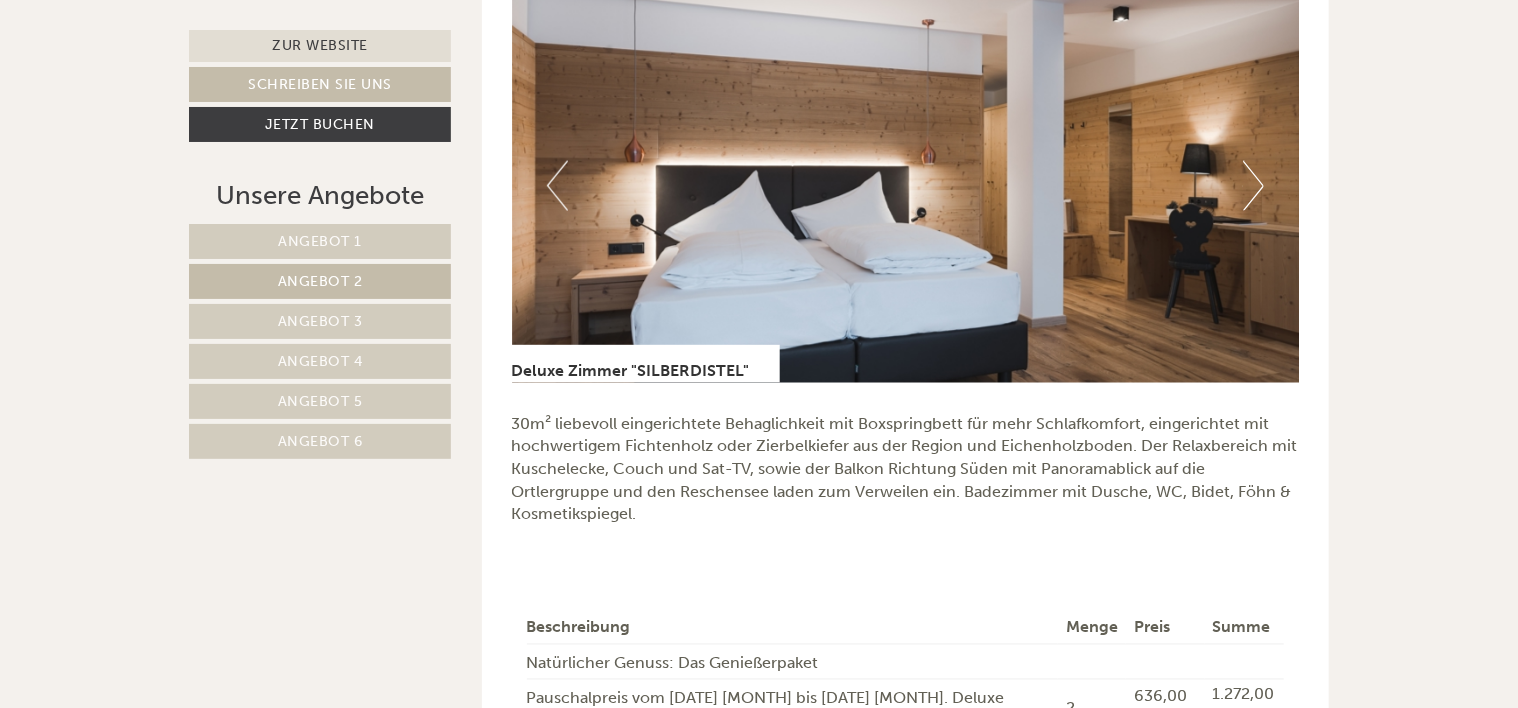 scroll, scrollTop: 1064, scrollLeft: 0, axis: vertical 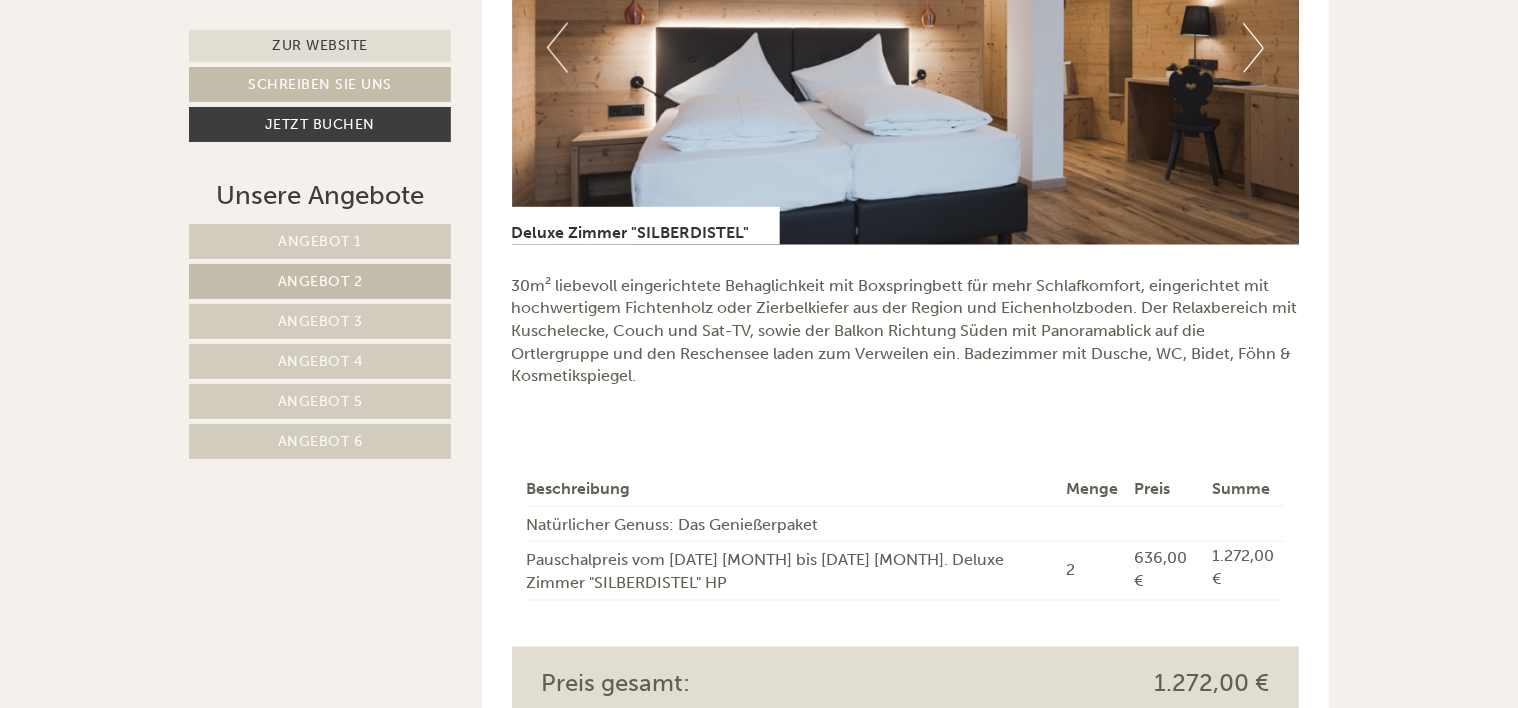 click on "Angebot 4" at bounding box center (320, 361) 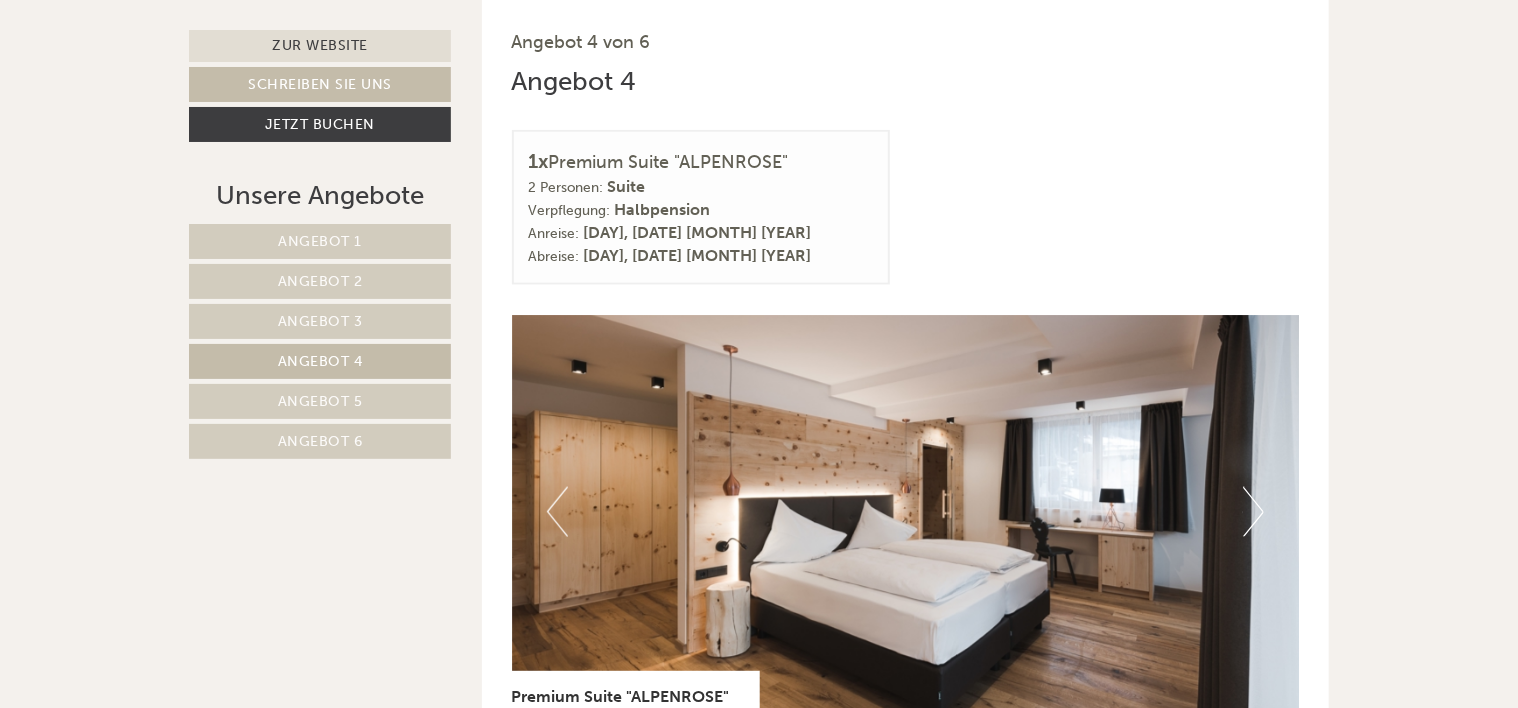 click on "Angebot 5" at bounding box center [320, 401] 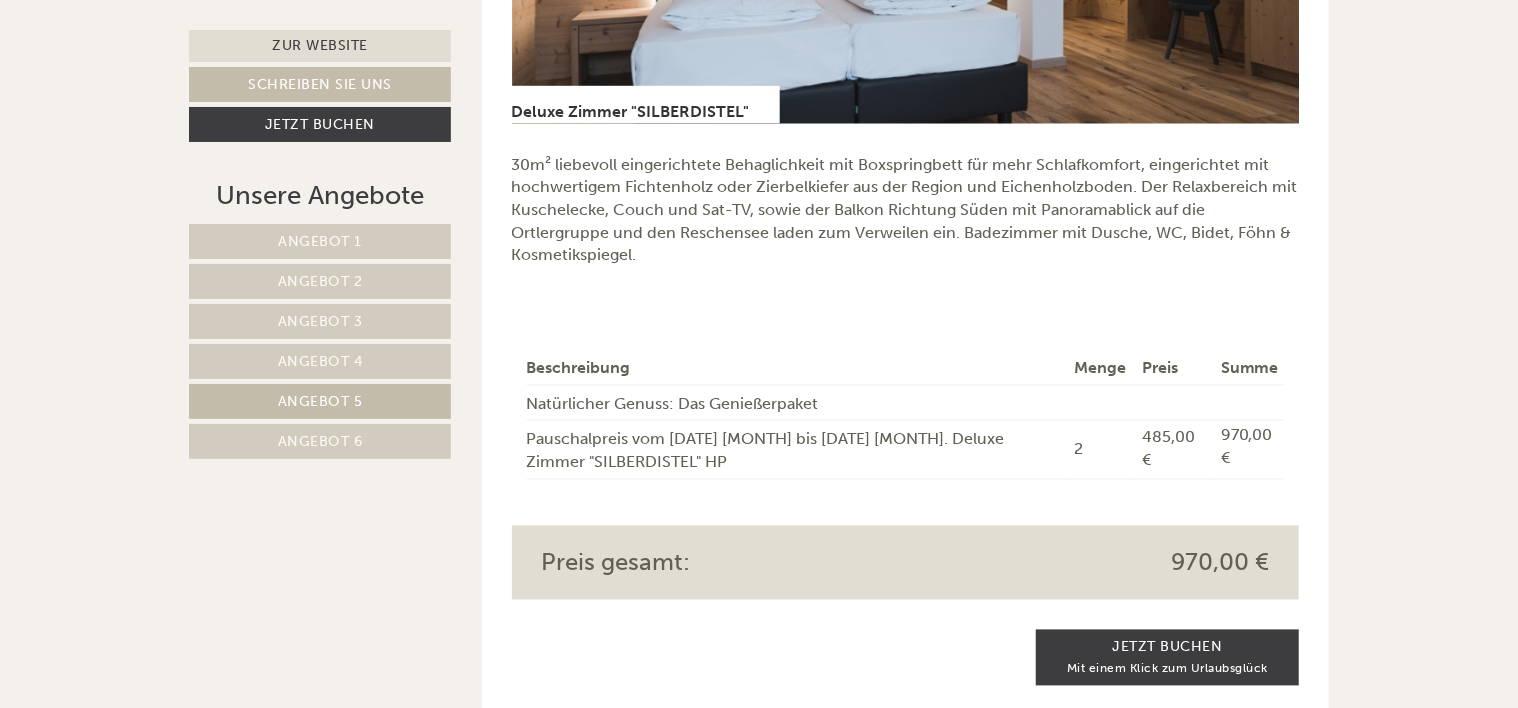 scroll, scrollTop: 1656, scrollLeft: 0, axis: vertical 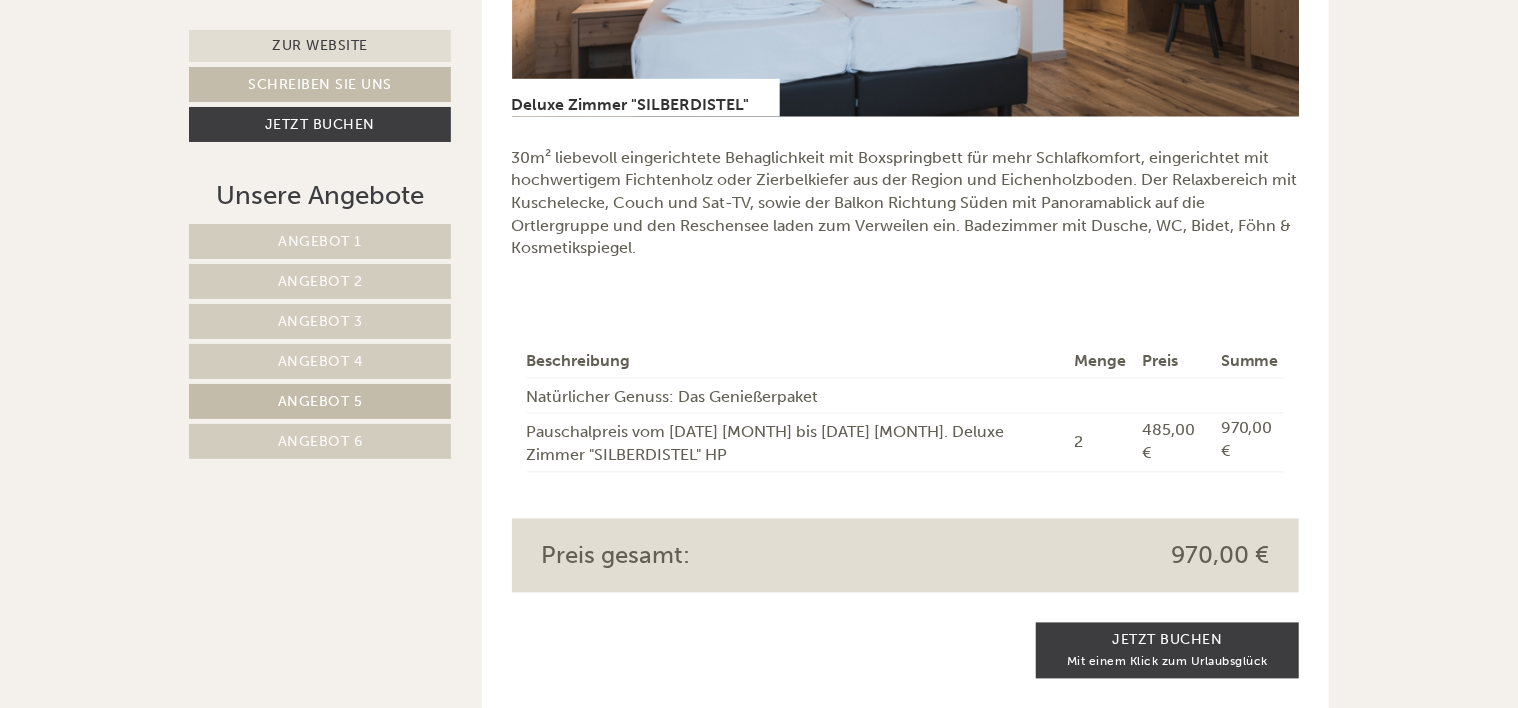 click on "Angebot 6" at bounding box center [320, 441] 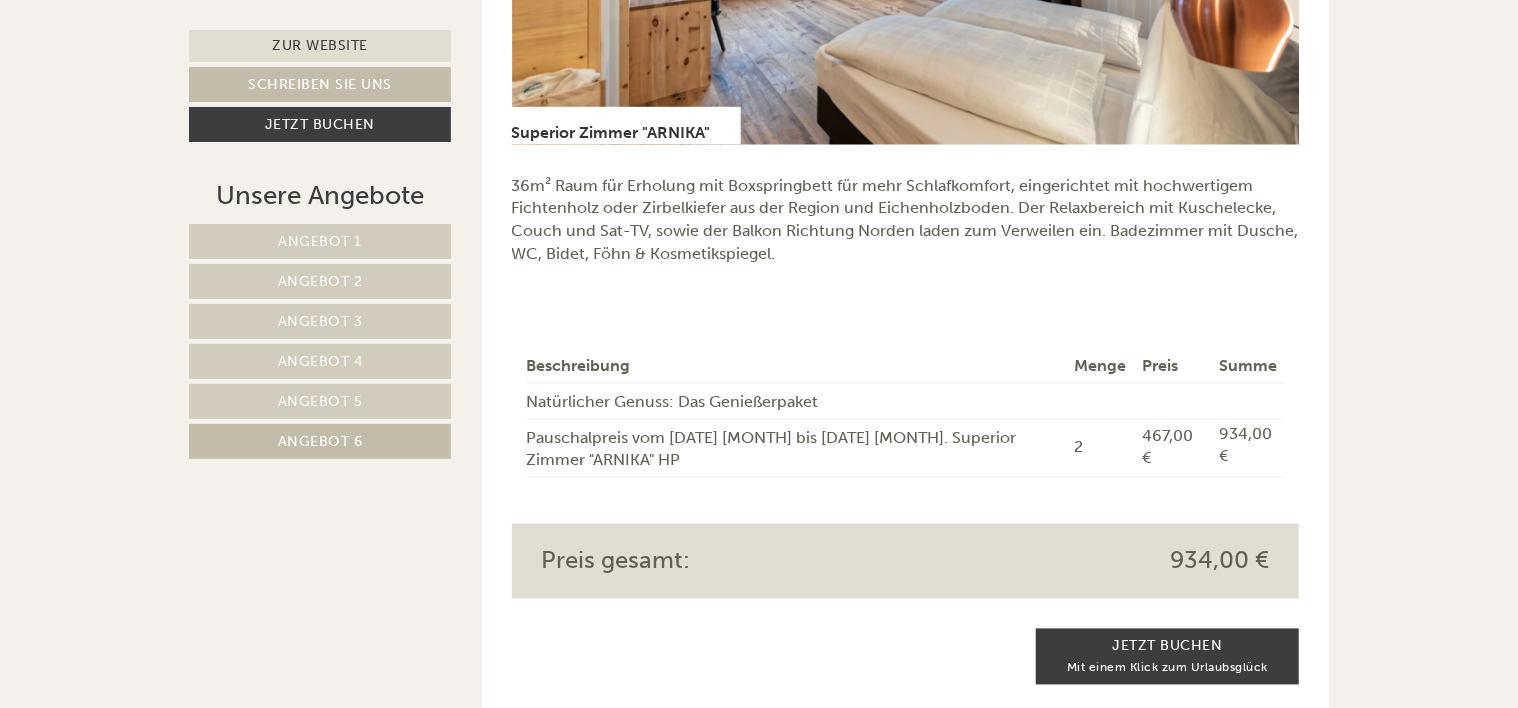 scroll, scrollTop: 1643, scrollLeft: 0, axis: vertical 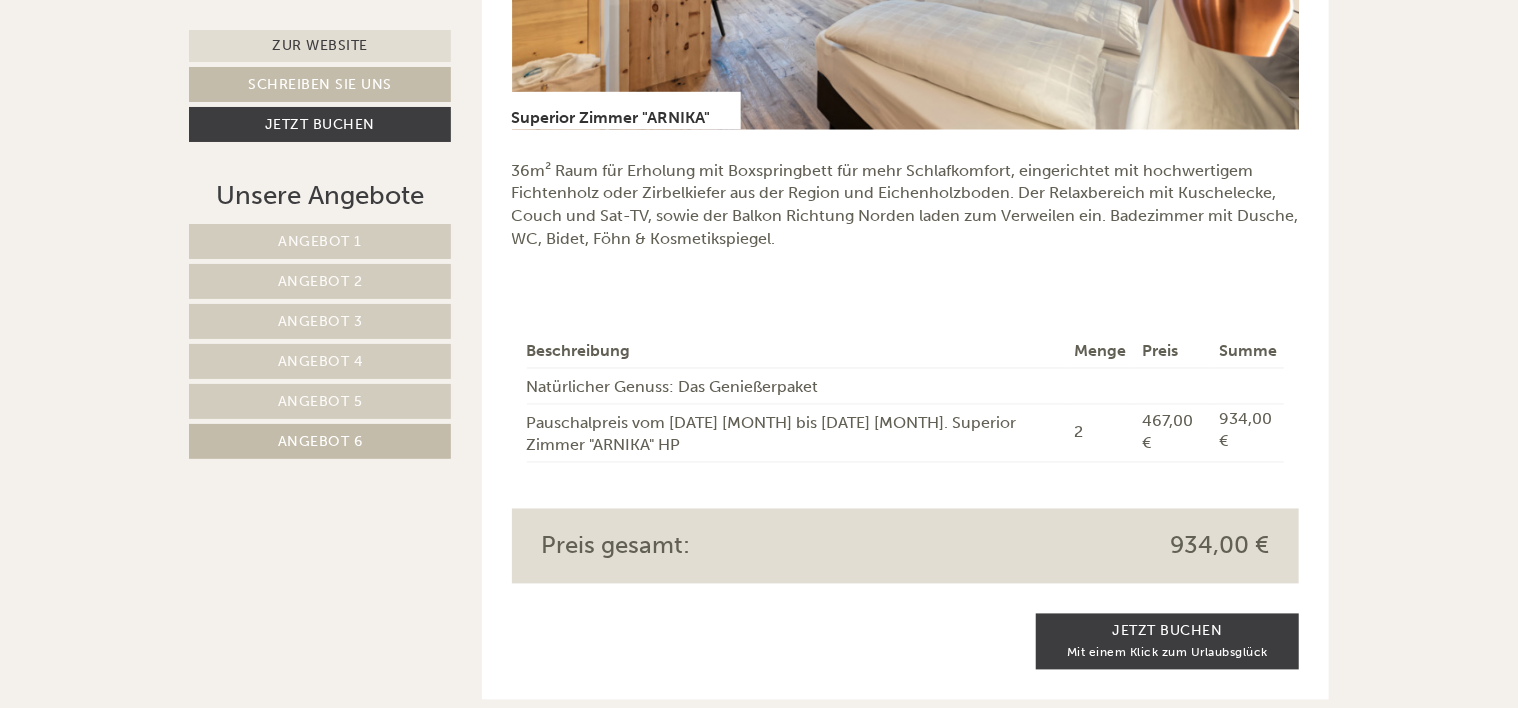 click on "Angebot 5" at bounding box center (320, 401) 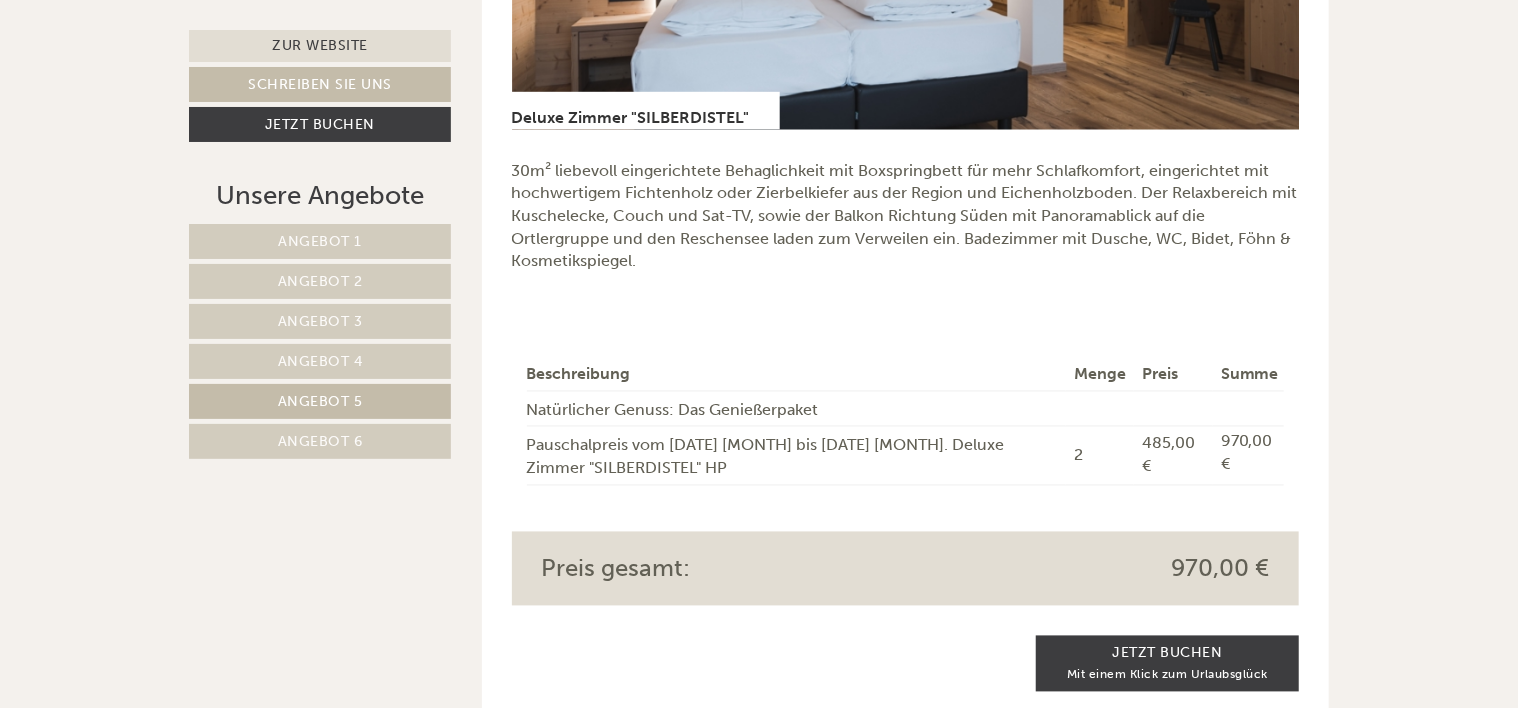 scroll, scrollTop: 1064, scrollLeft: 0, axis: vertical 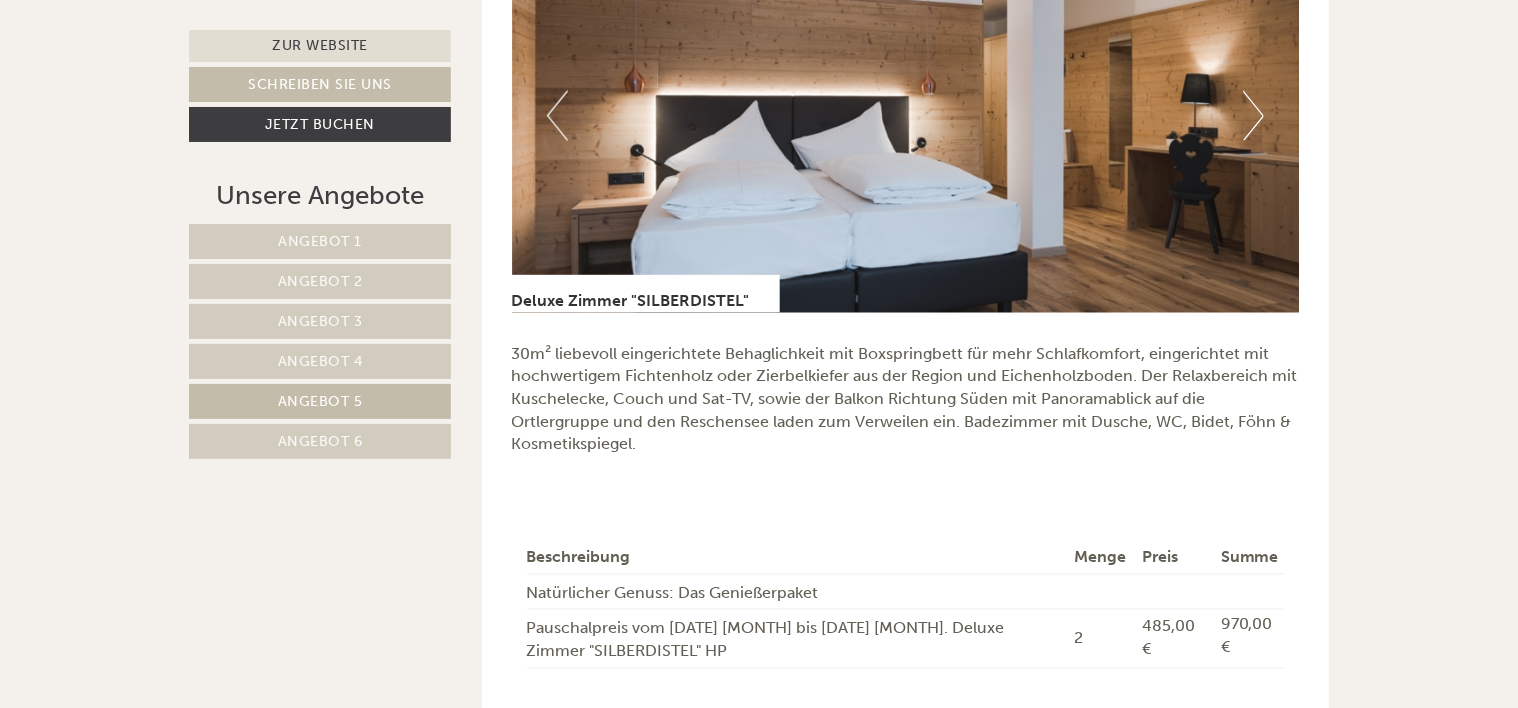 click on "Angebot 4" at bounding box center [320, 361] 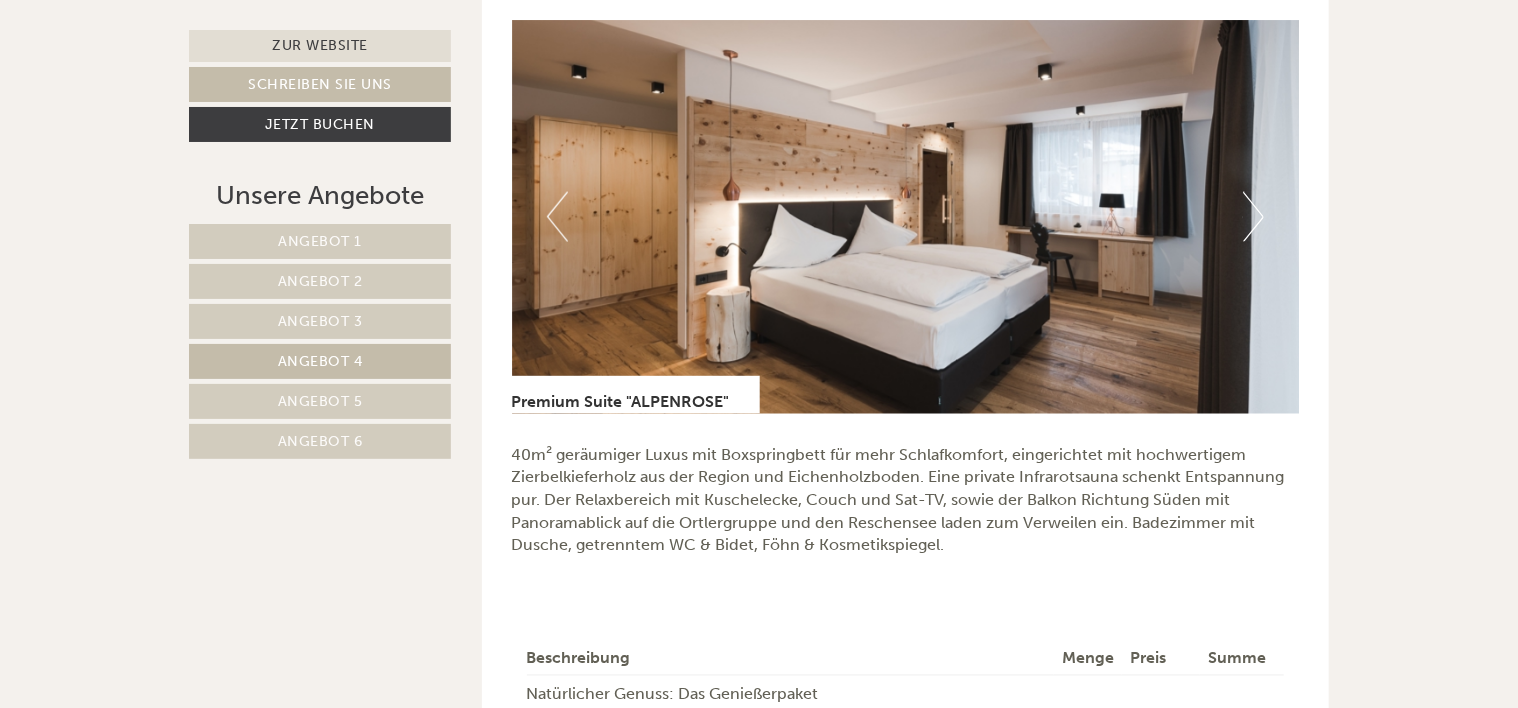 scroll, scrollTop: 1586, scrollLeft: 0, axis: vertical 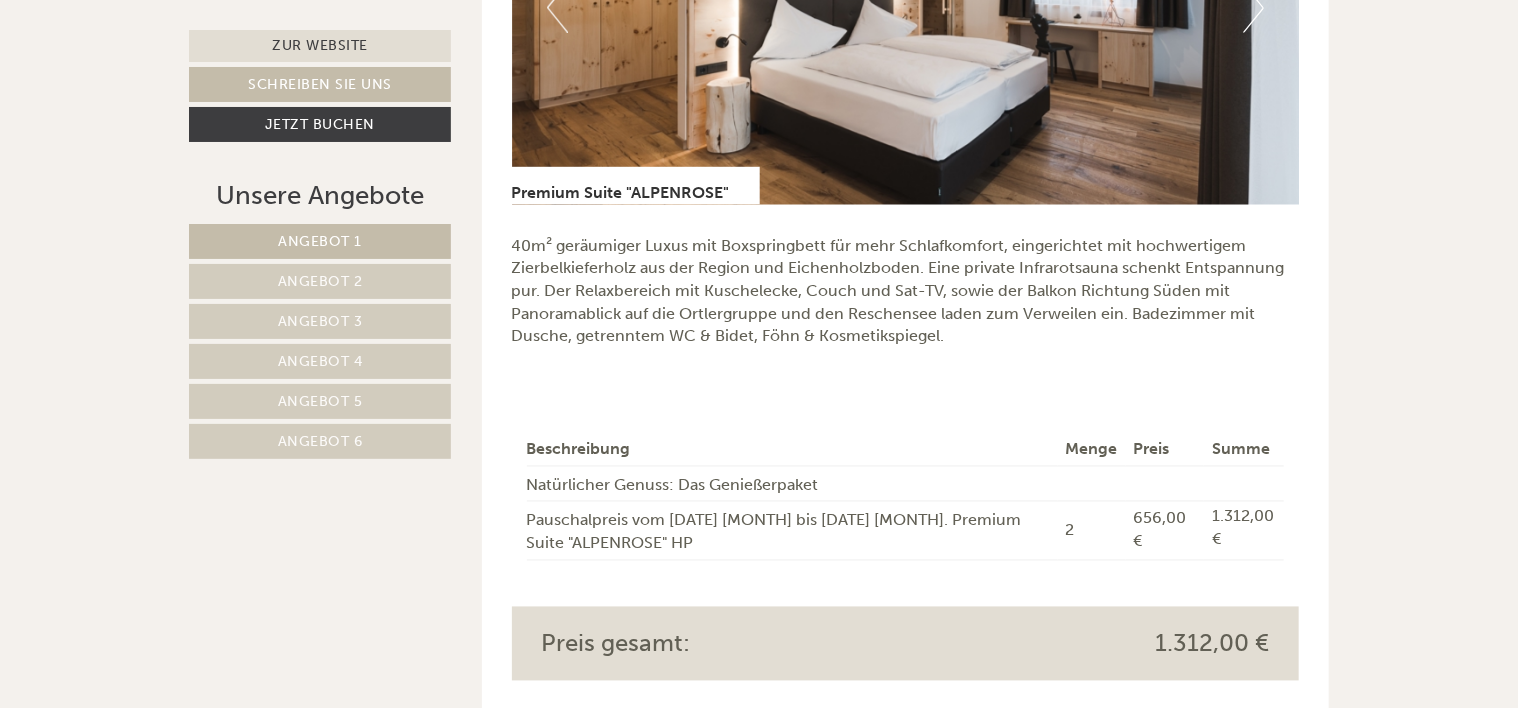 click on "Angebot 4" at bounding box center [320, 361] 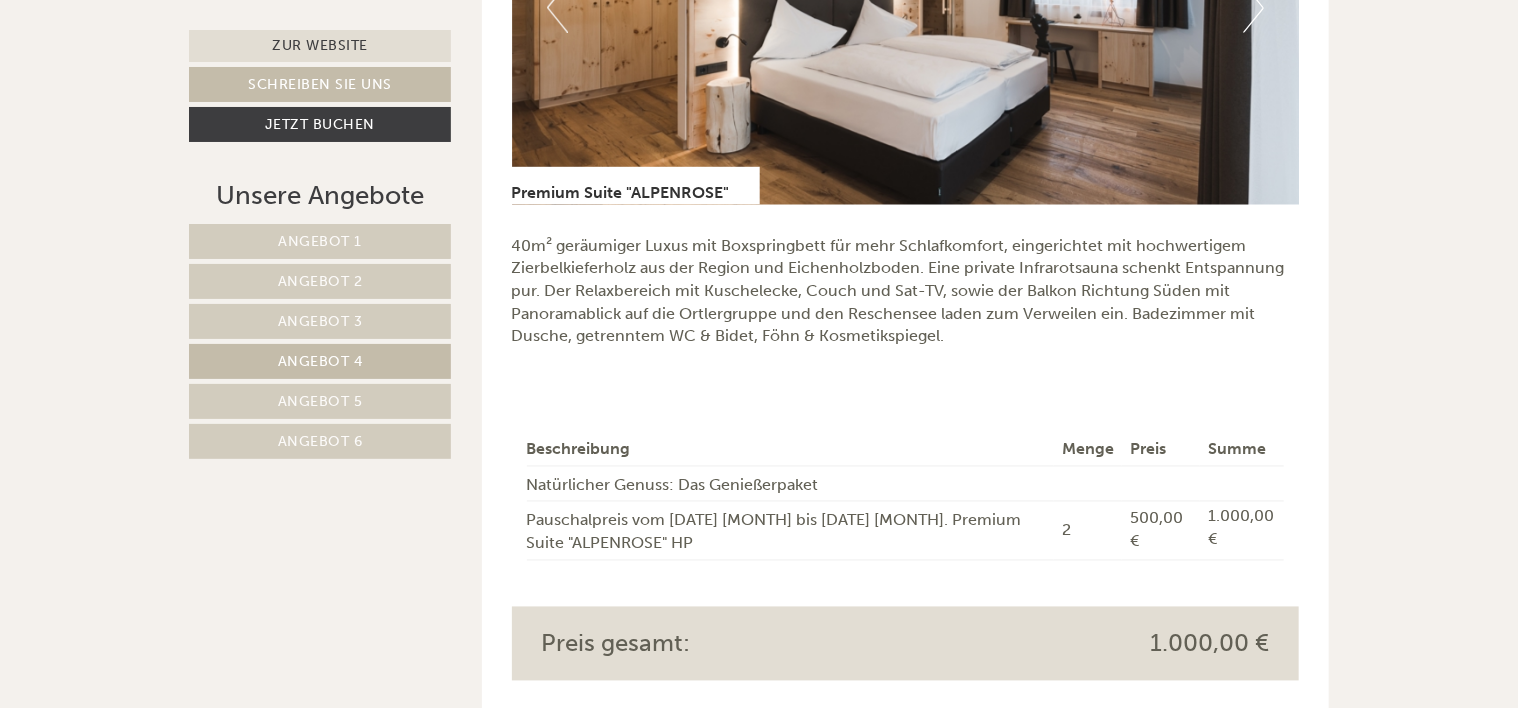 scroll, scrollTop: 1064, scrollLeft: 0, axis: vertical 